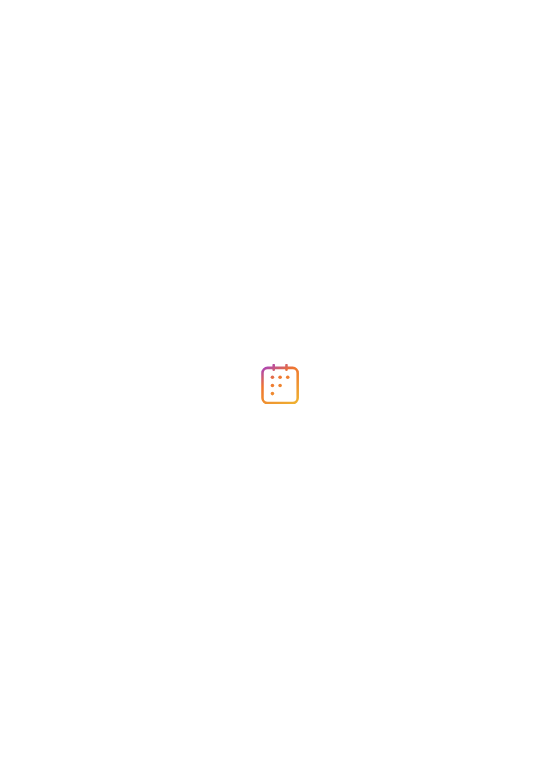 scroll, scrollTop: 0, scrollLeft: 0, axis: both 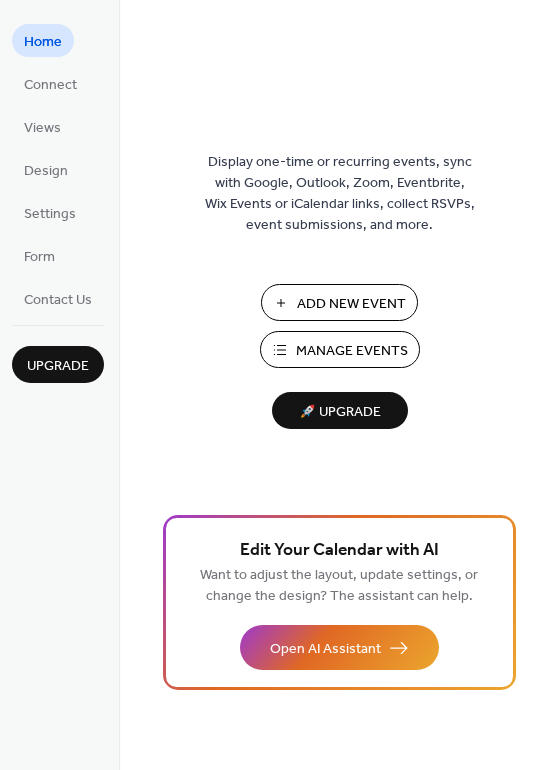click on "Manage Events" at bounding box center [352, 351] 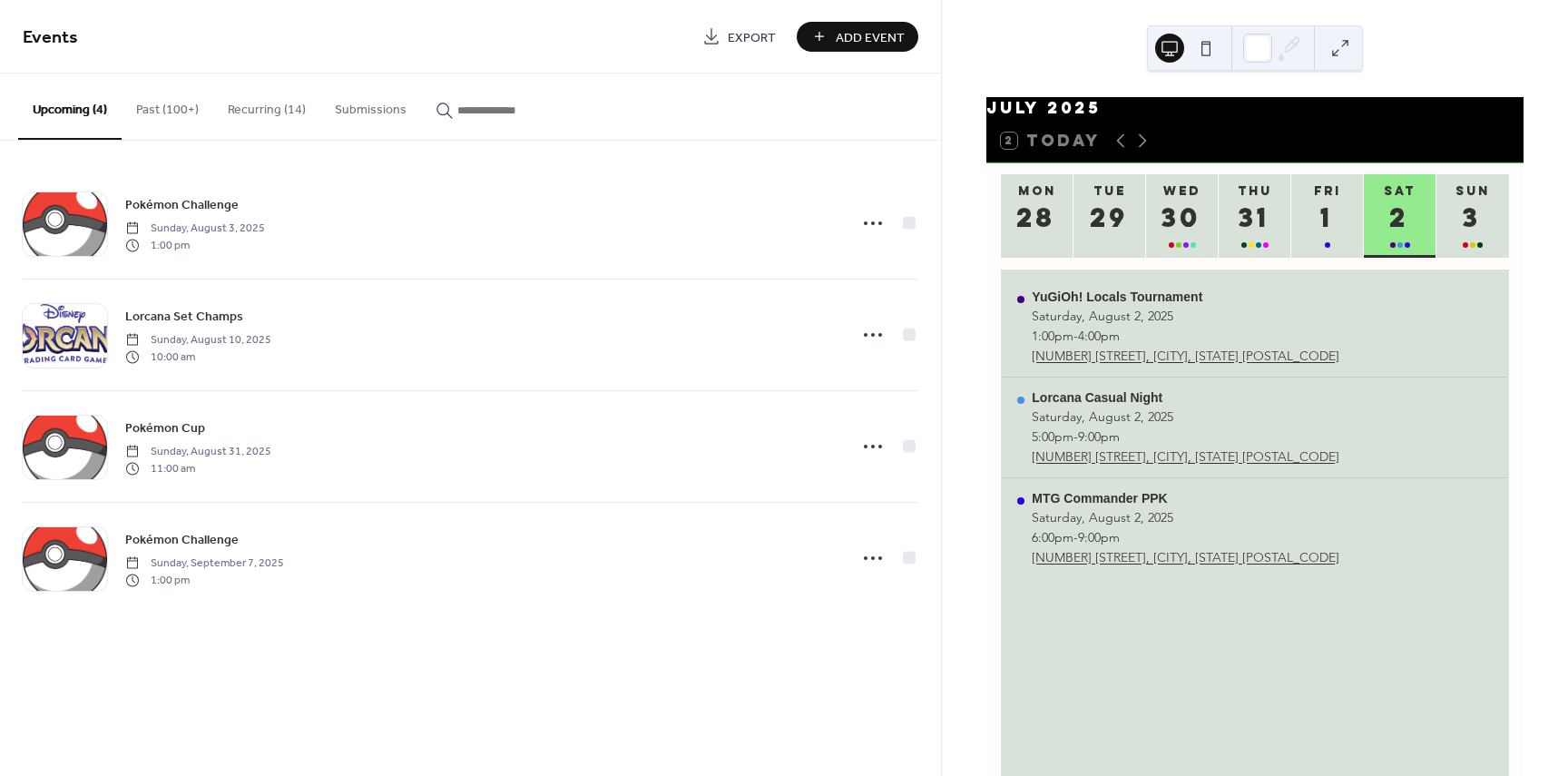 scroll, scrollTop: 0, scrollLeft: 0, axis: both 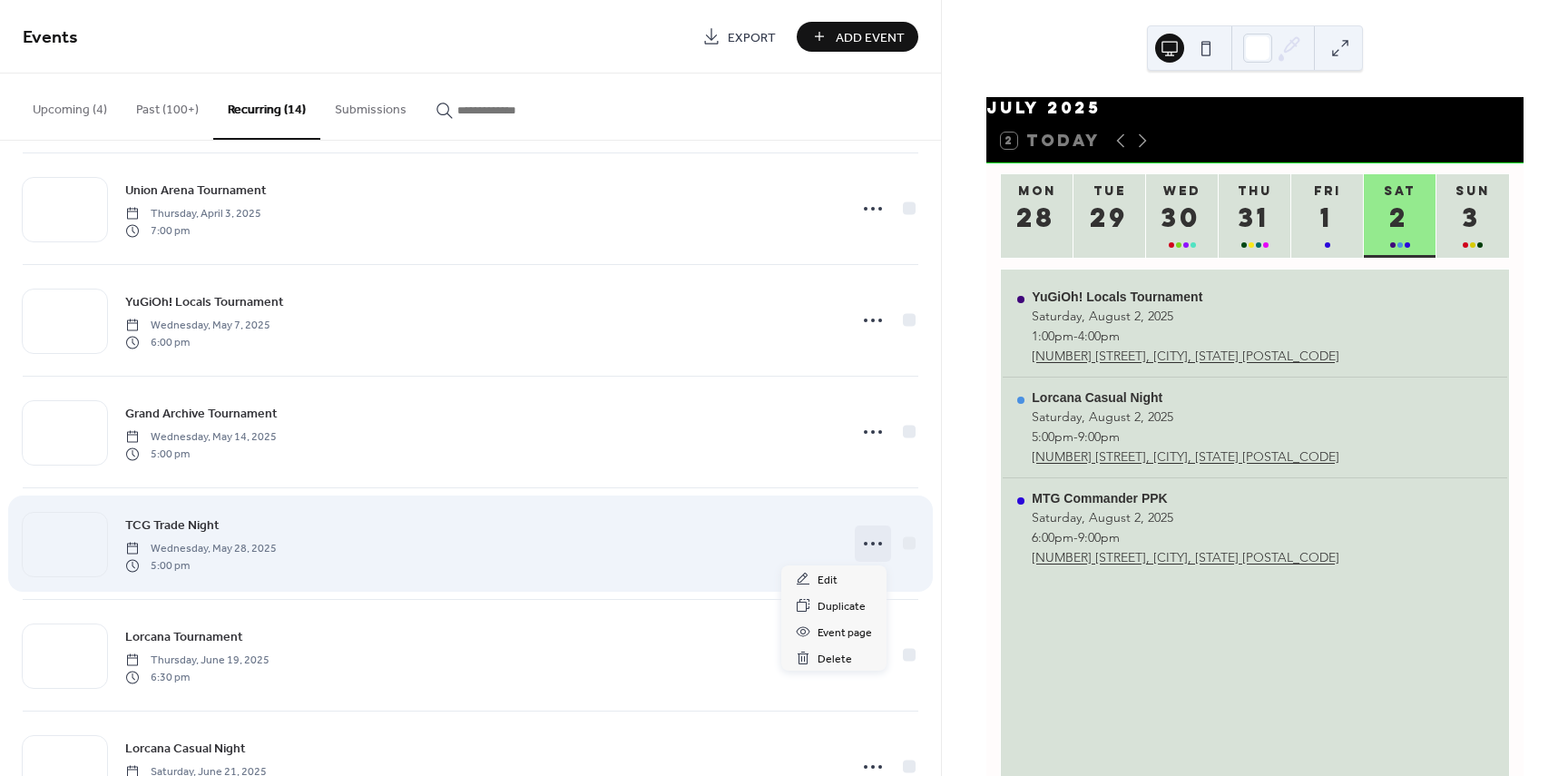 click 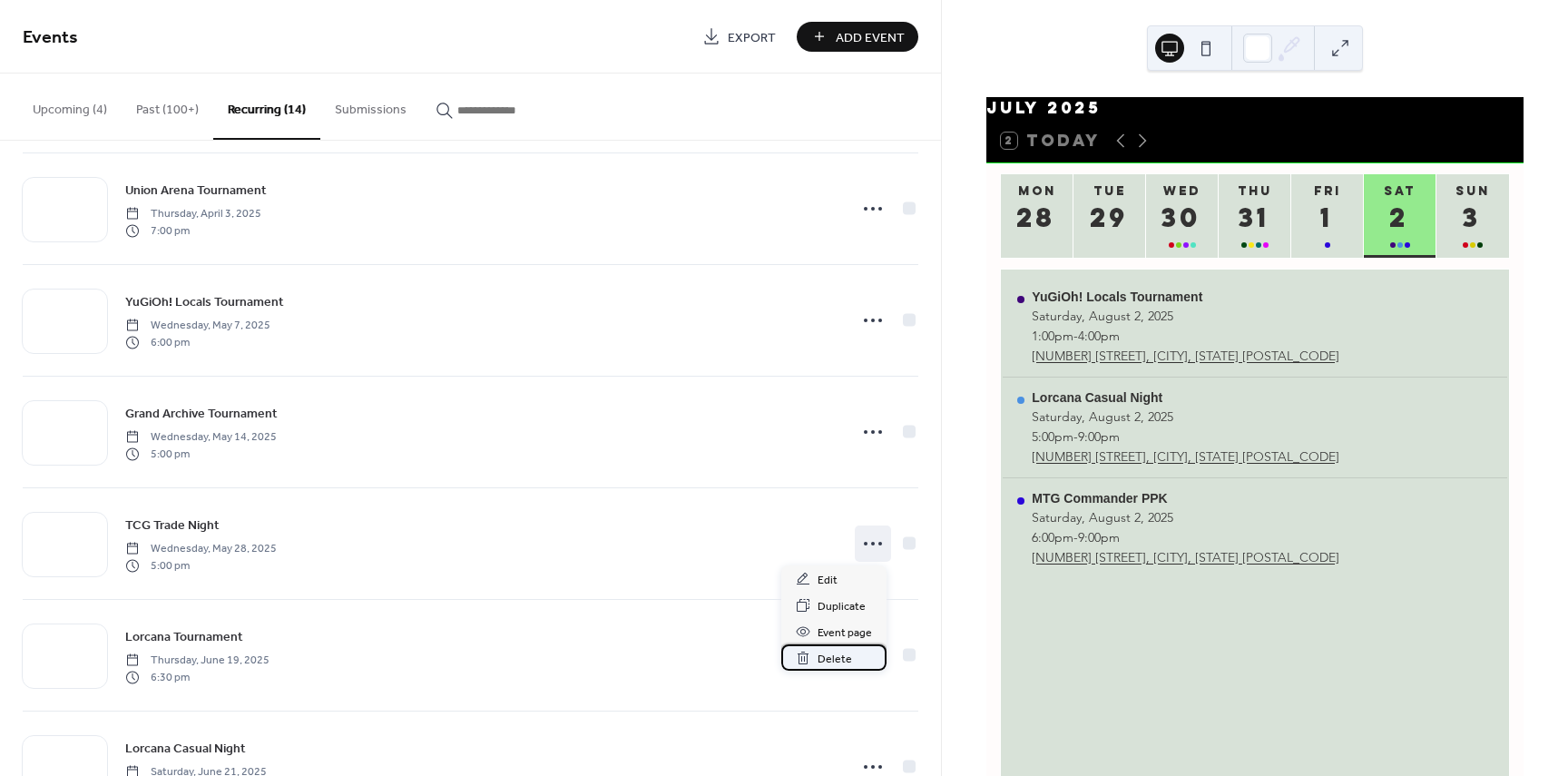 click on "Delete" at bounding box center (835, 659) 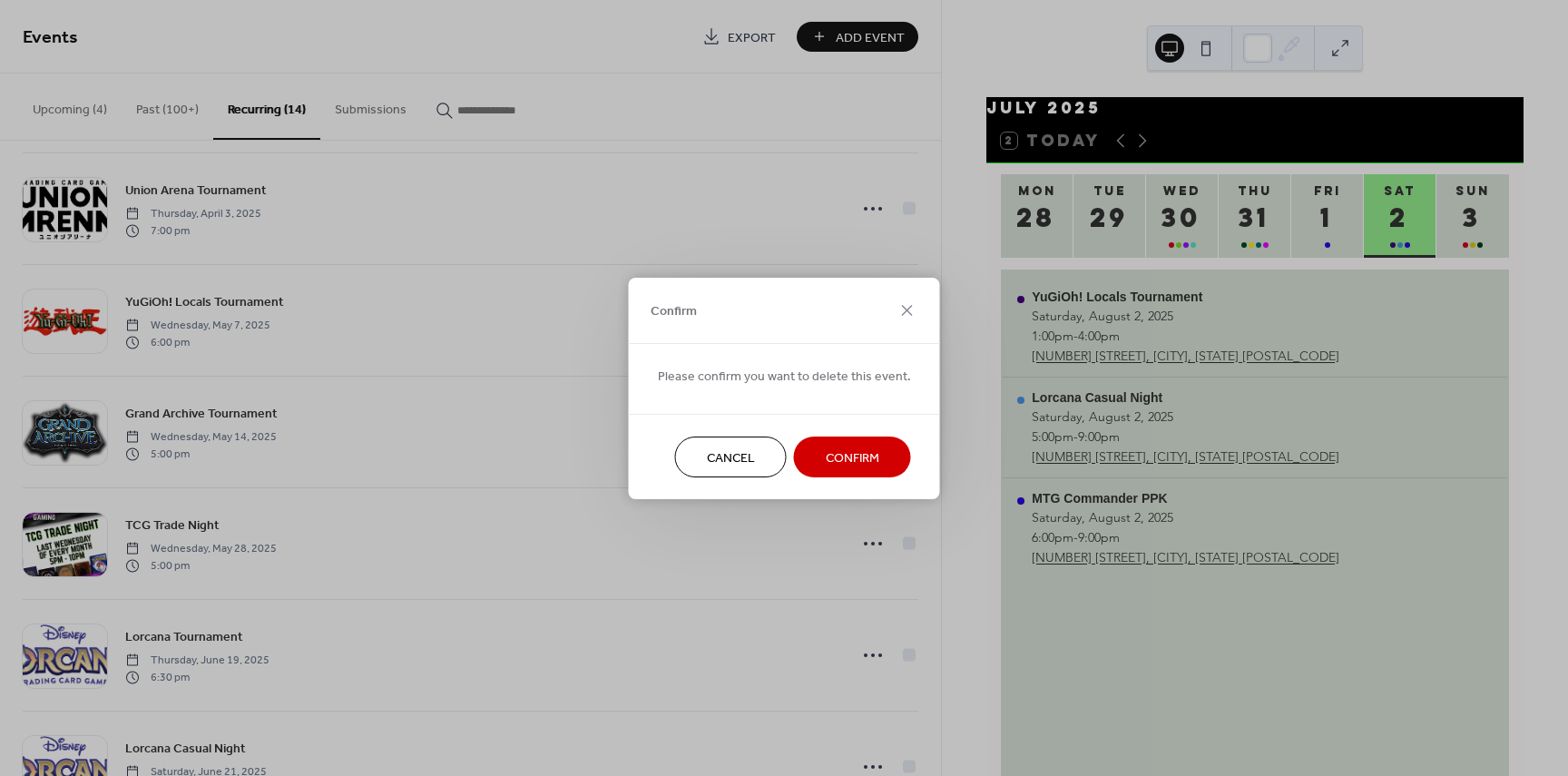 click on "Confirm" at bounding box center [852, 457] 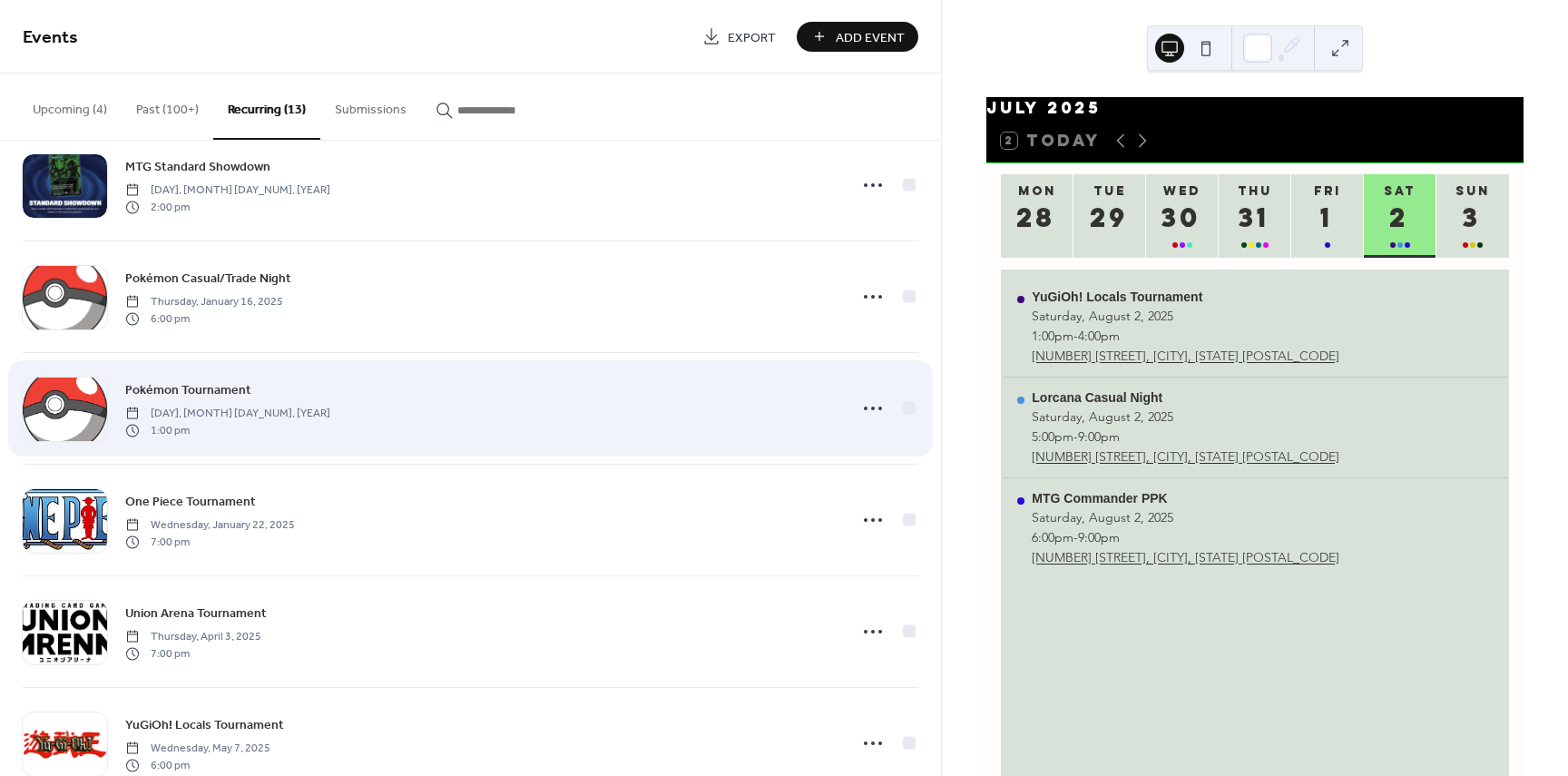 scroll, scrollTop: 416, scrollLeft: 0, axis: vertical 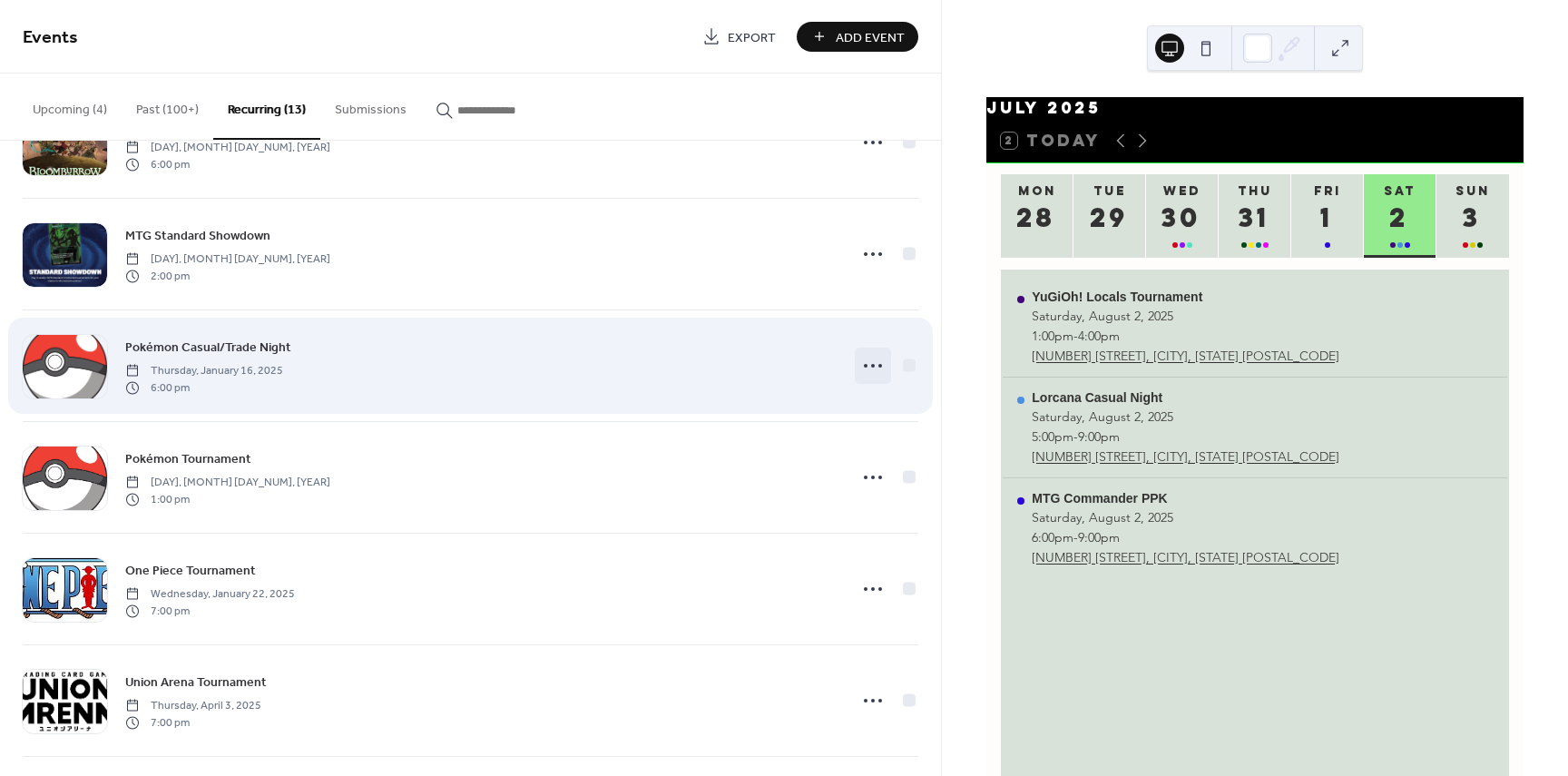click 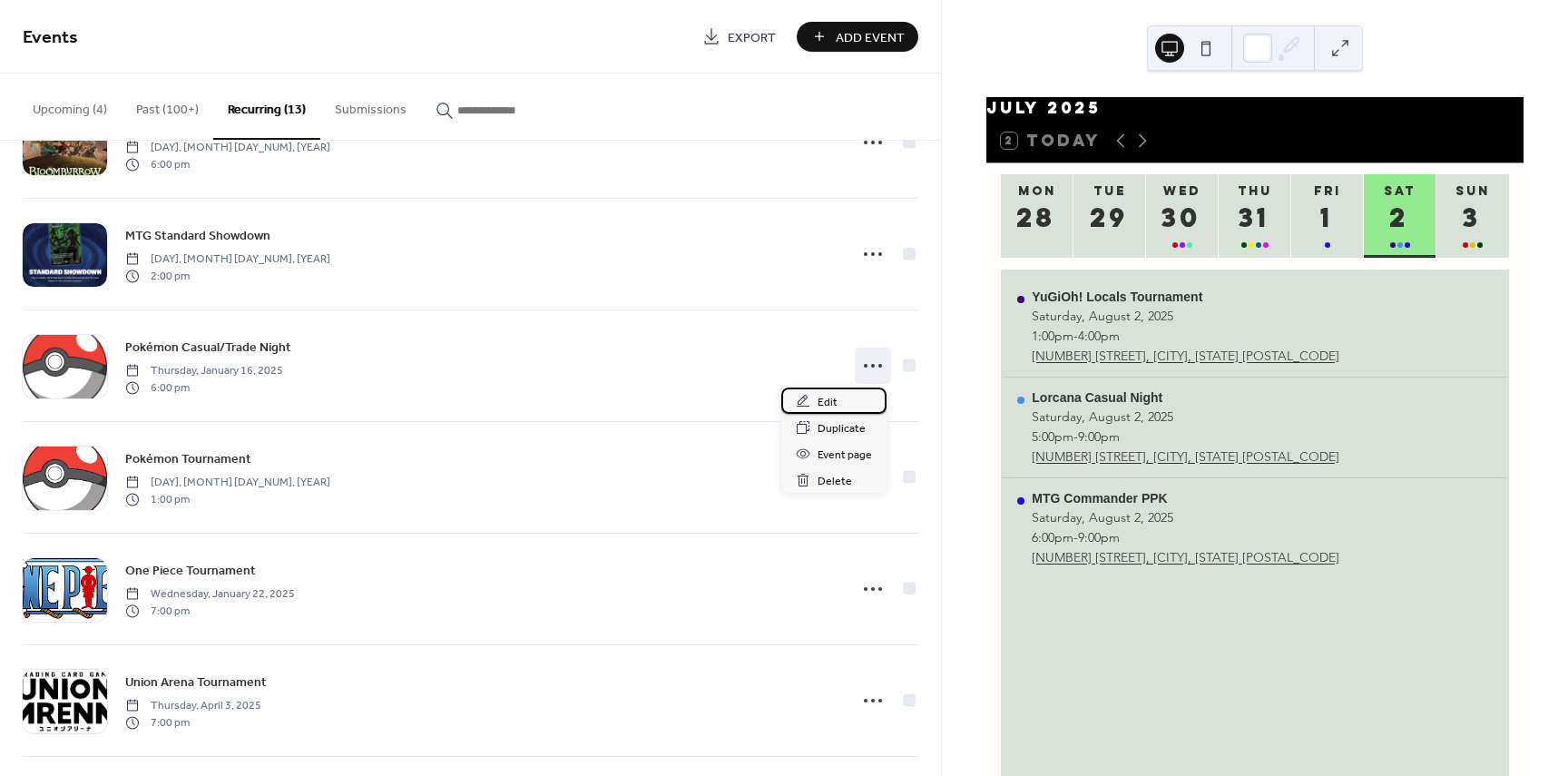 click on "Edit" at bounding box center [834, 400] 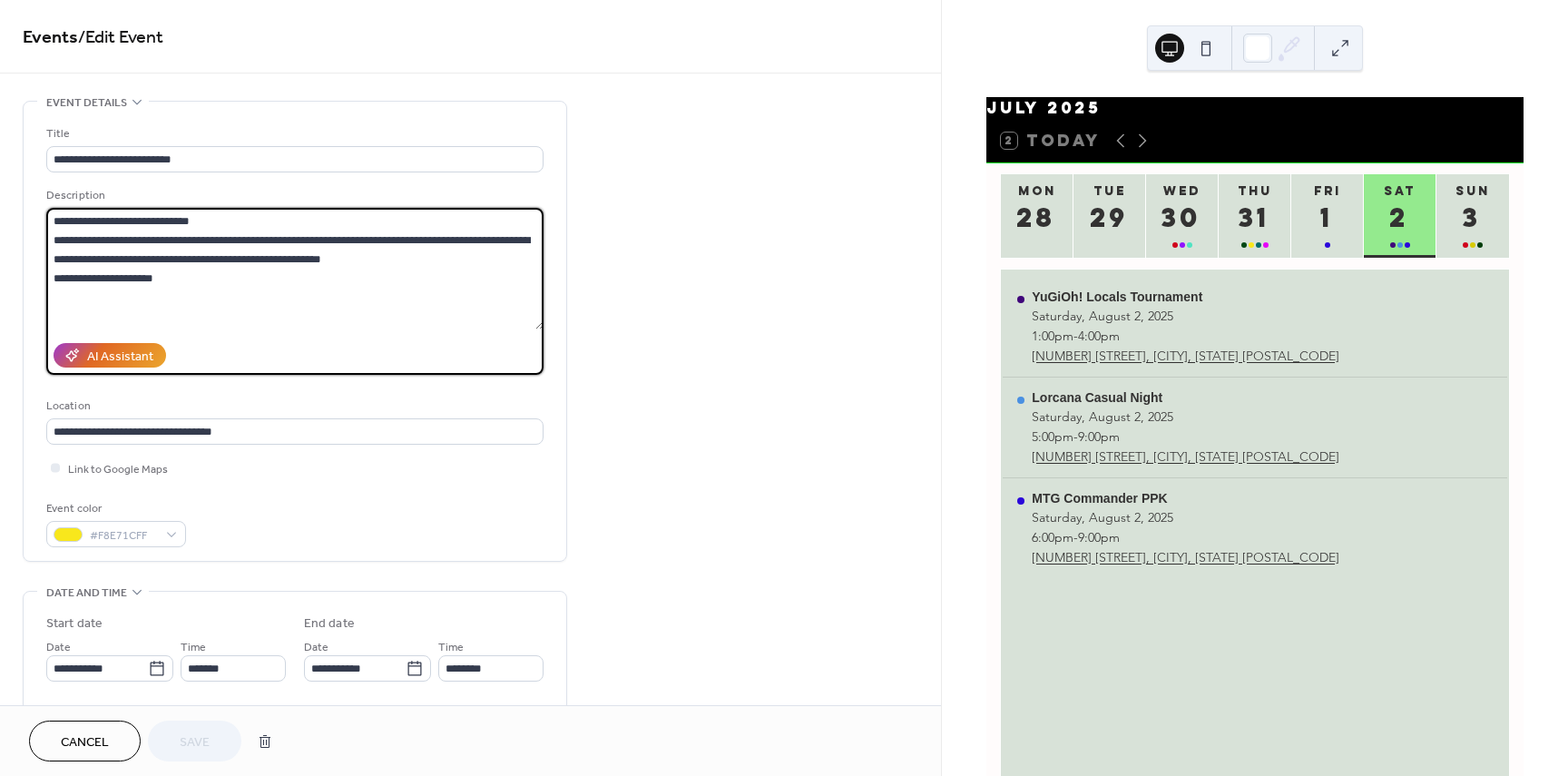 drag, startPoint x: 293, startPoint y: 236, endPoint x: 251, endPoint y: 235, distance: 42.011903 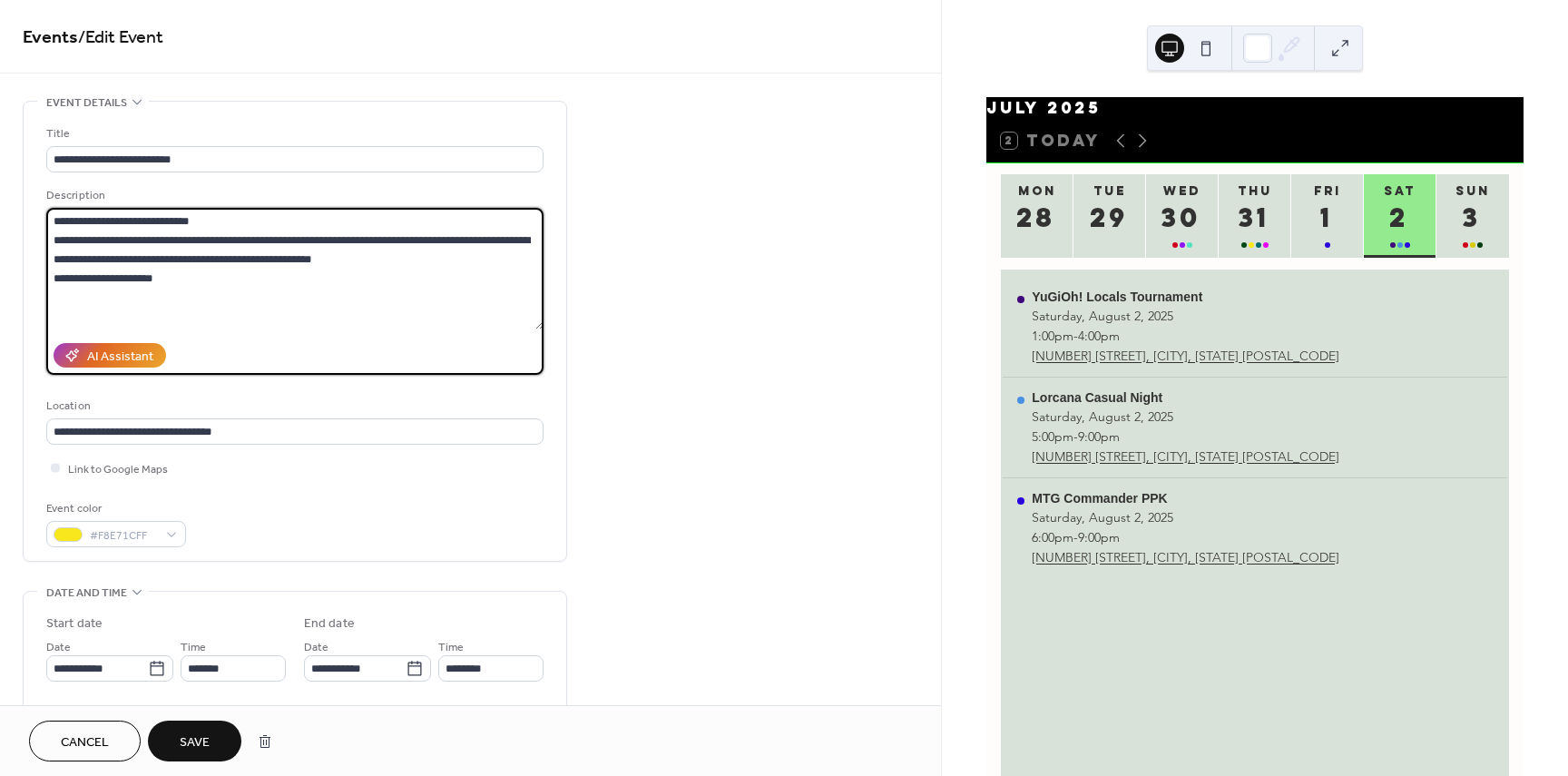 click on "**********" at bounding box center (295, 269) 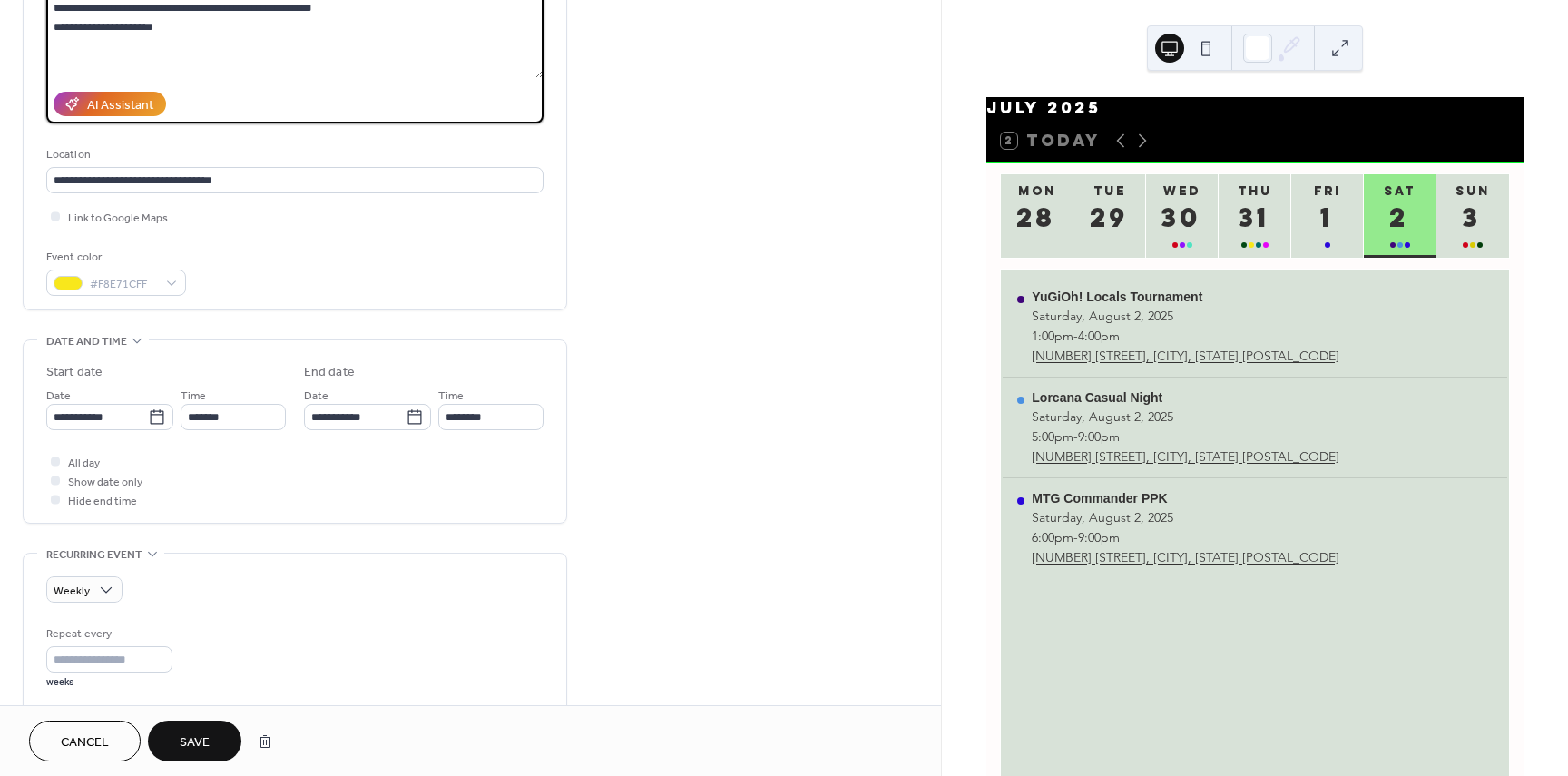 scroll, scrollTop: 272, scrollLeft: 0, axis: vertical 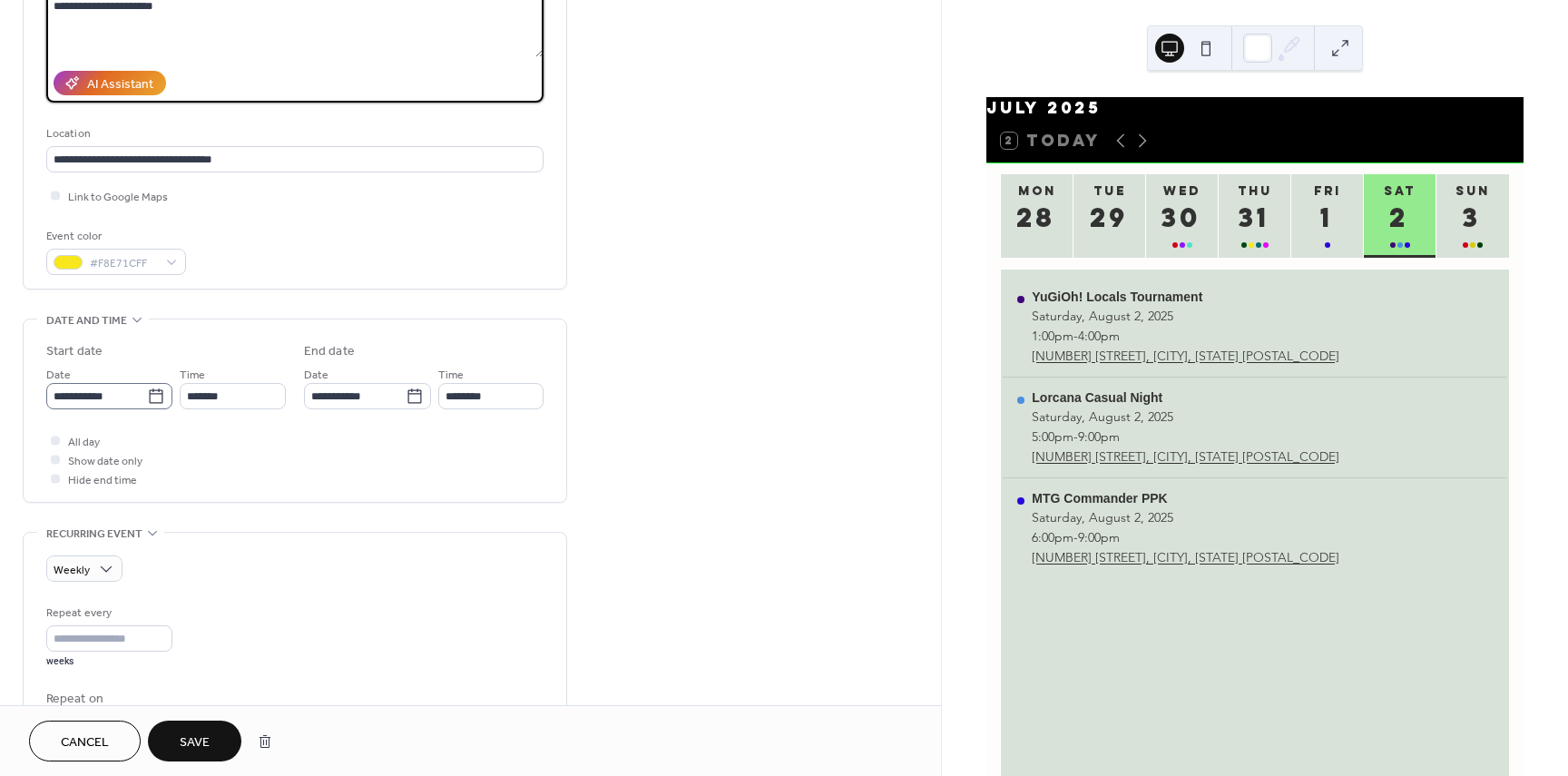 type on "**********" 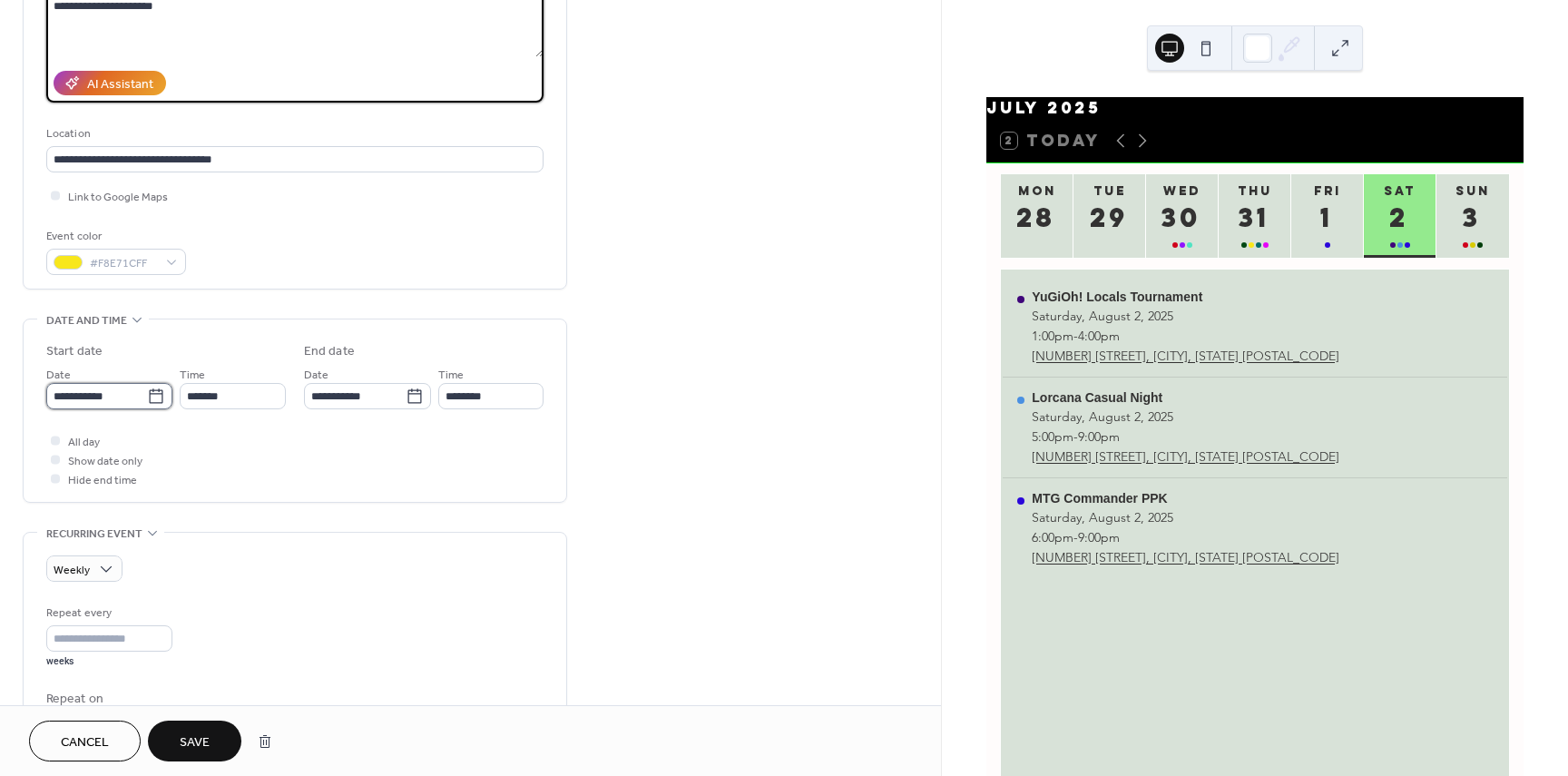 click on "**********" at bounding box center [96, 396] 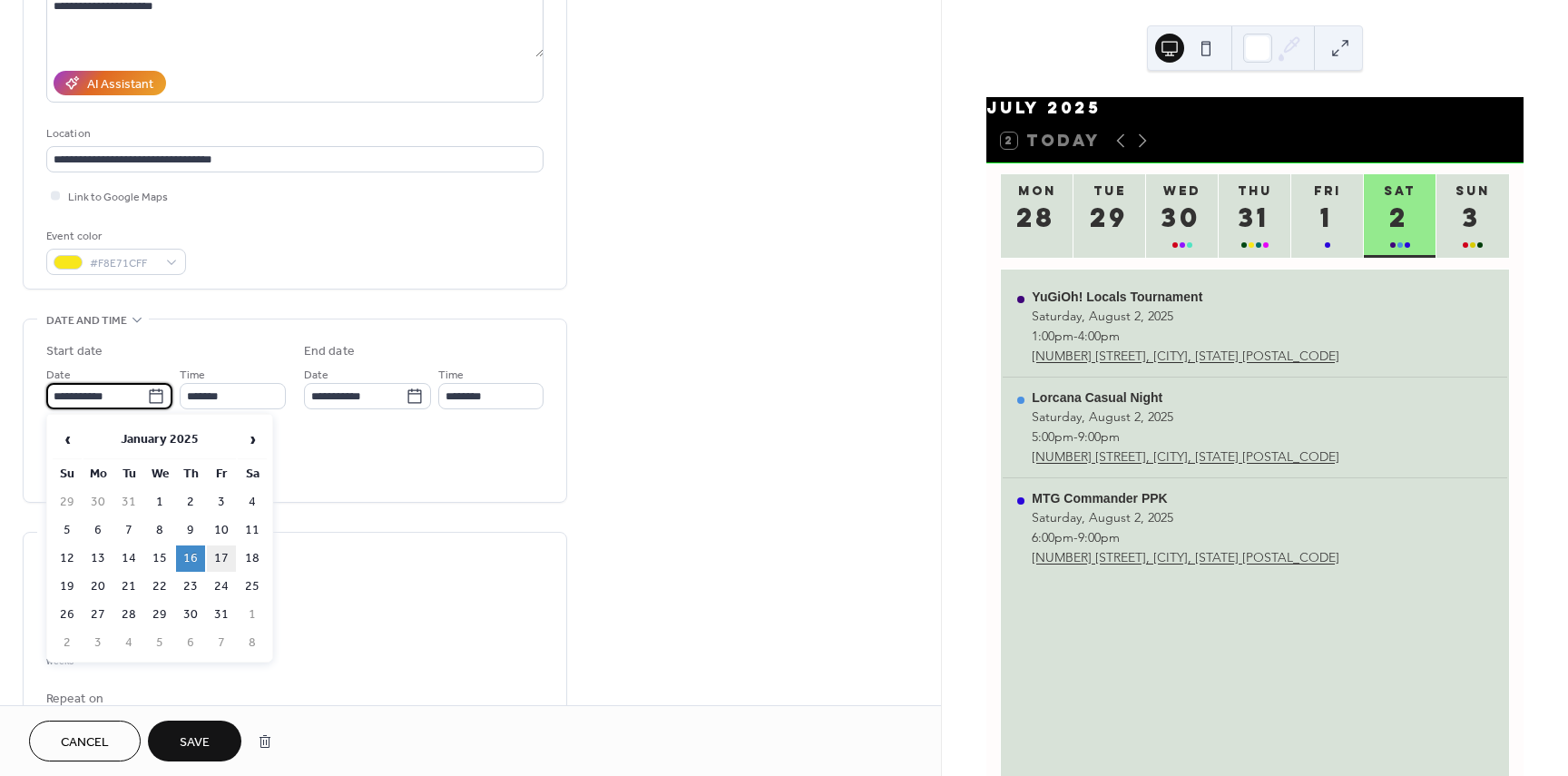 click on "17" at bounding box center (221, 558) 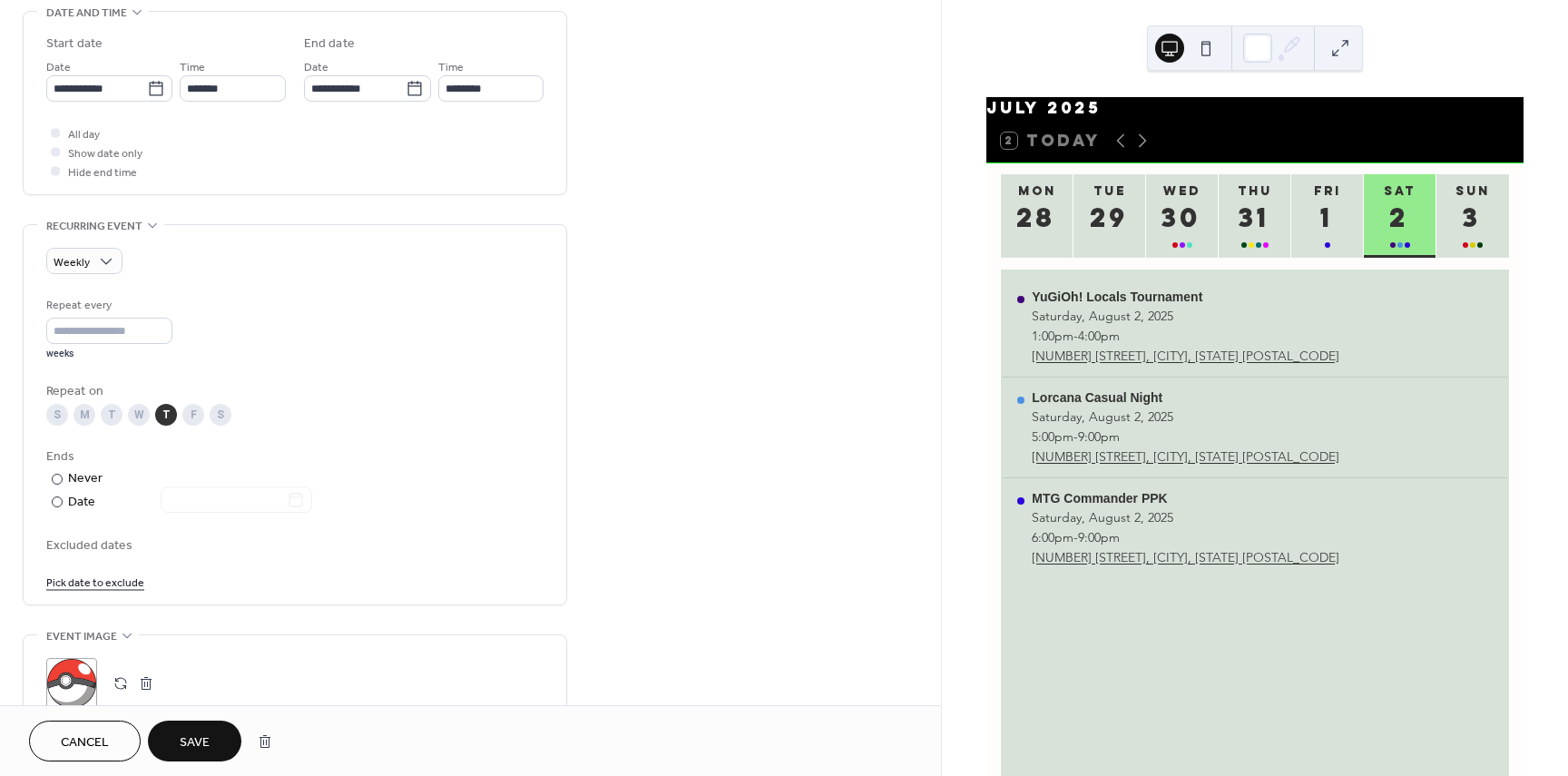 scroll, scrollTop: 635, scrollLeft: 0, axis: vertical 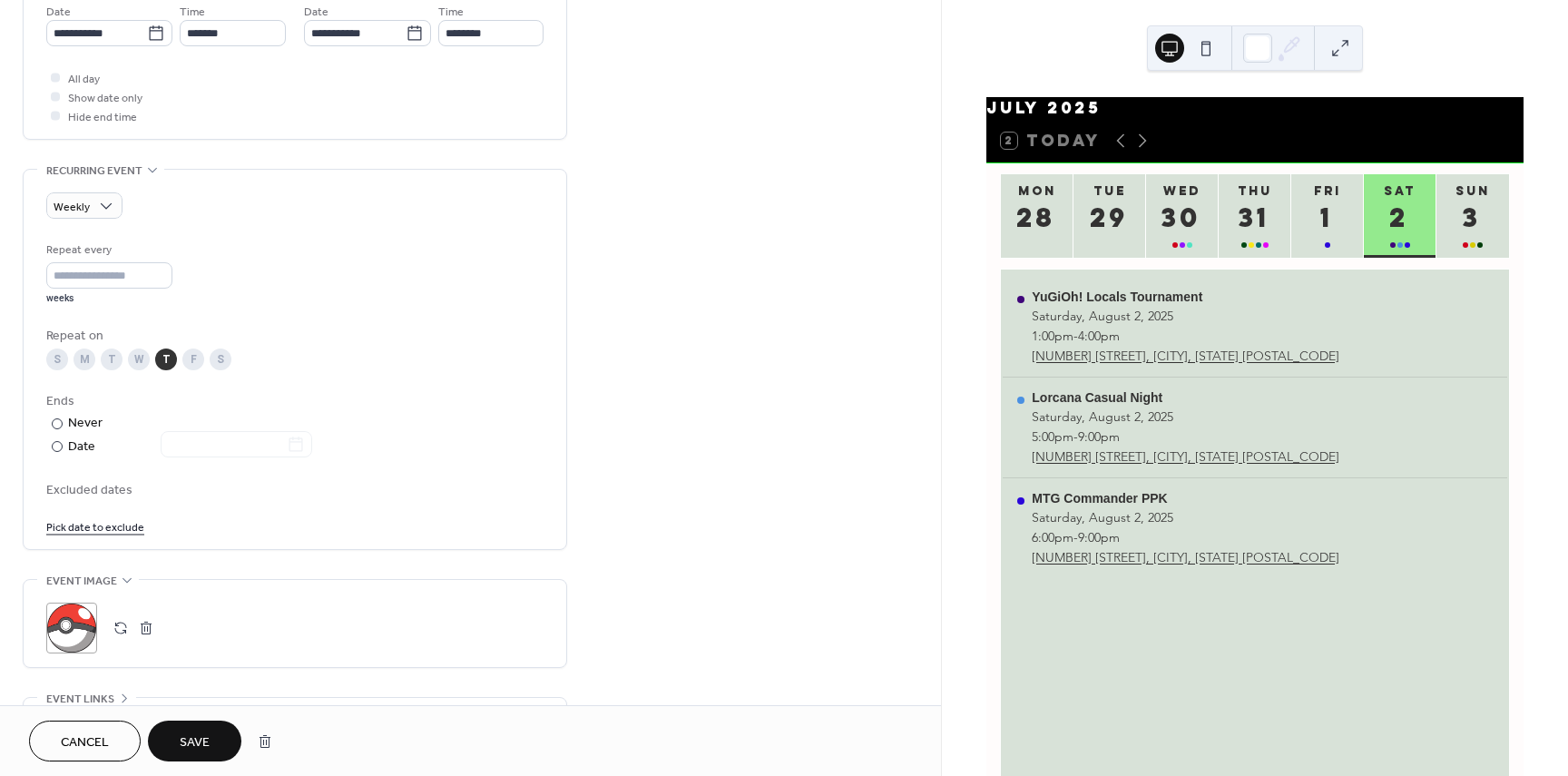 click on "F" at bounding box center [193, 359] 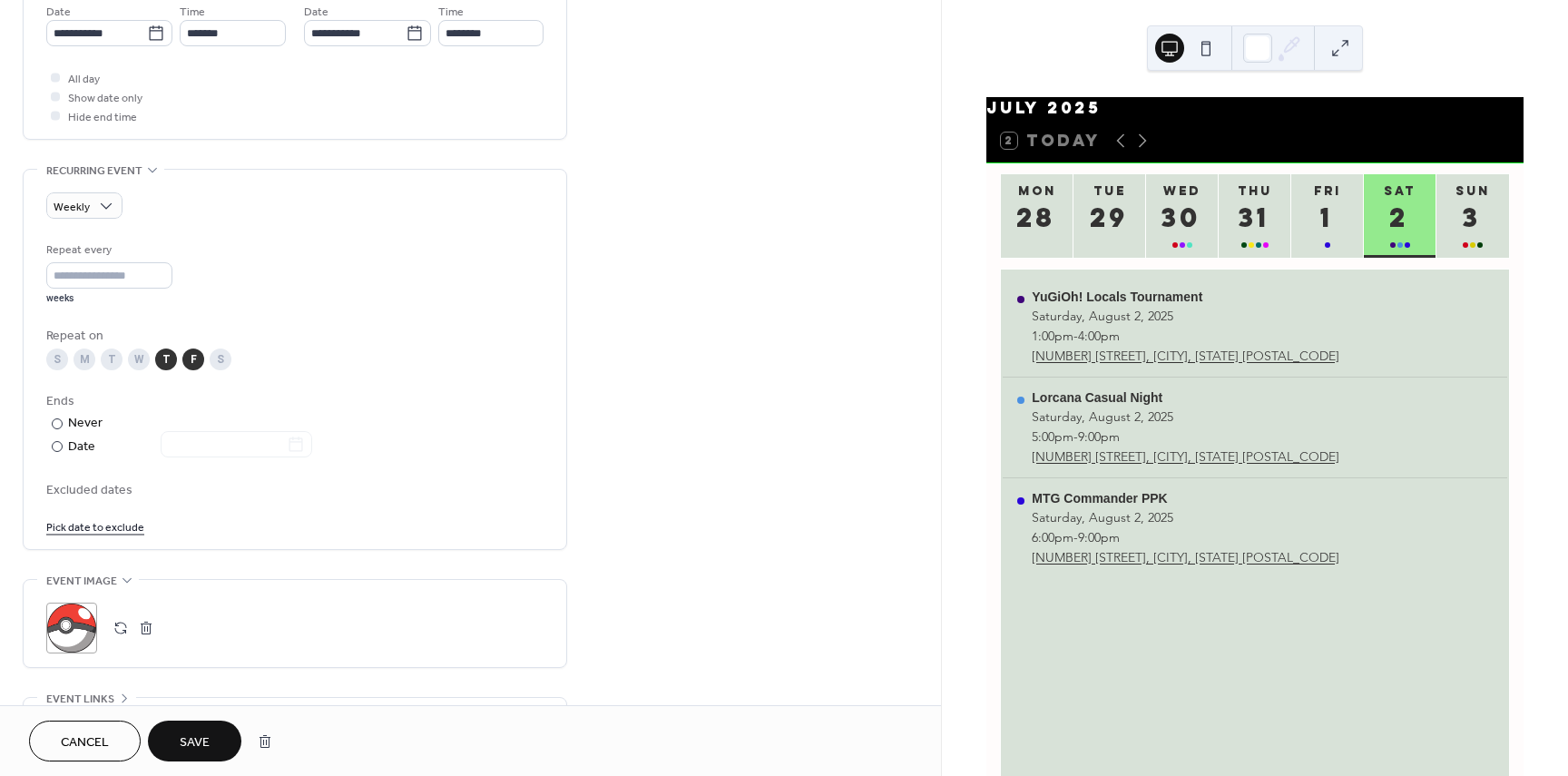 click on "T" at bounding box center [166, 359] 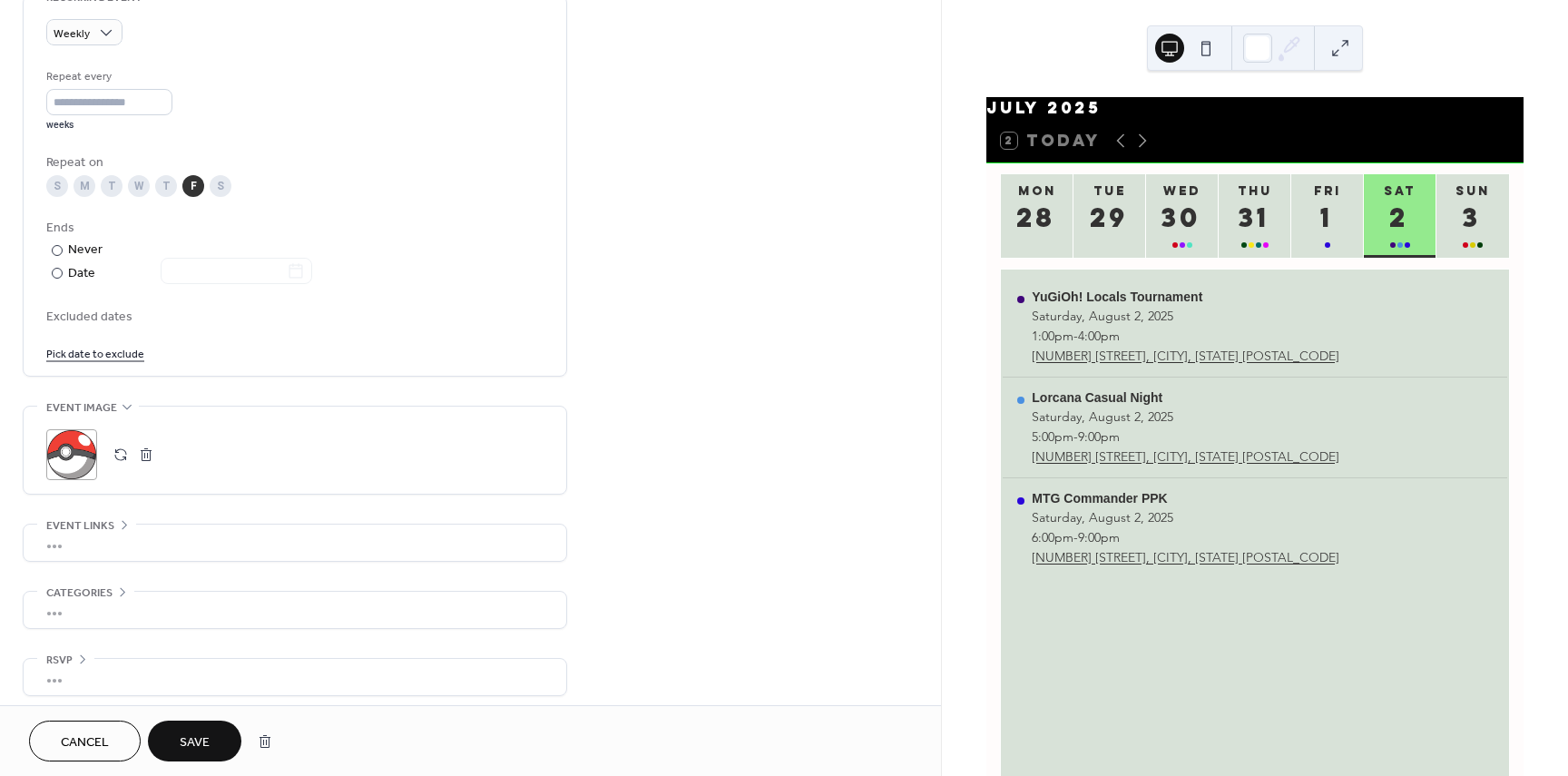 scroll, scrollTop: 818, scrollLeft: 0, axis: vertical 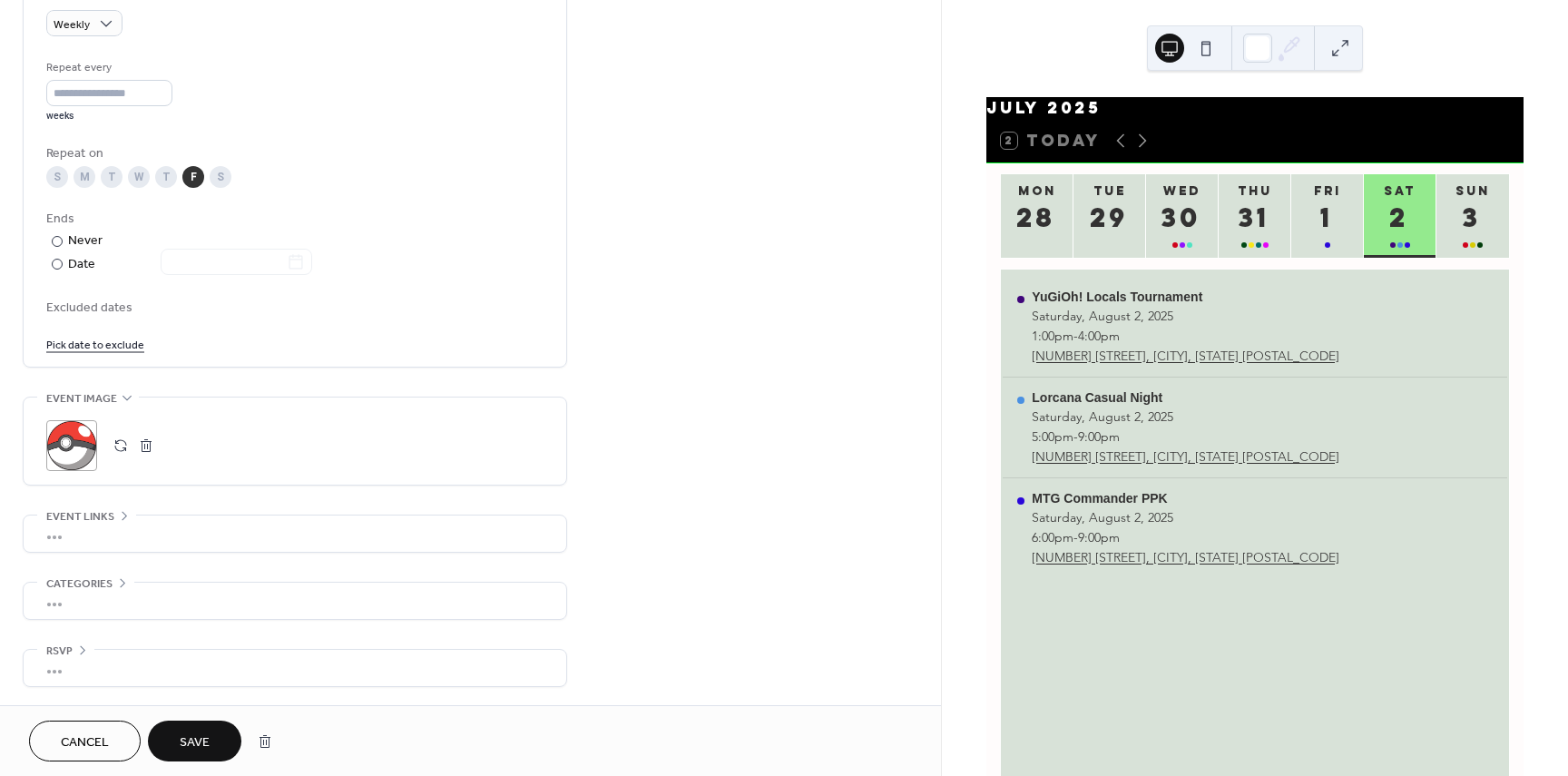 click on "Save" at bounding box center [194, 741] 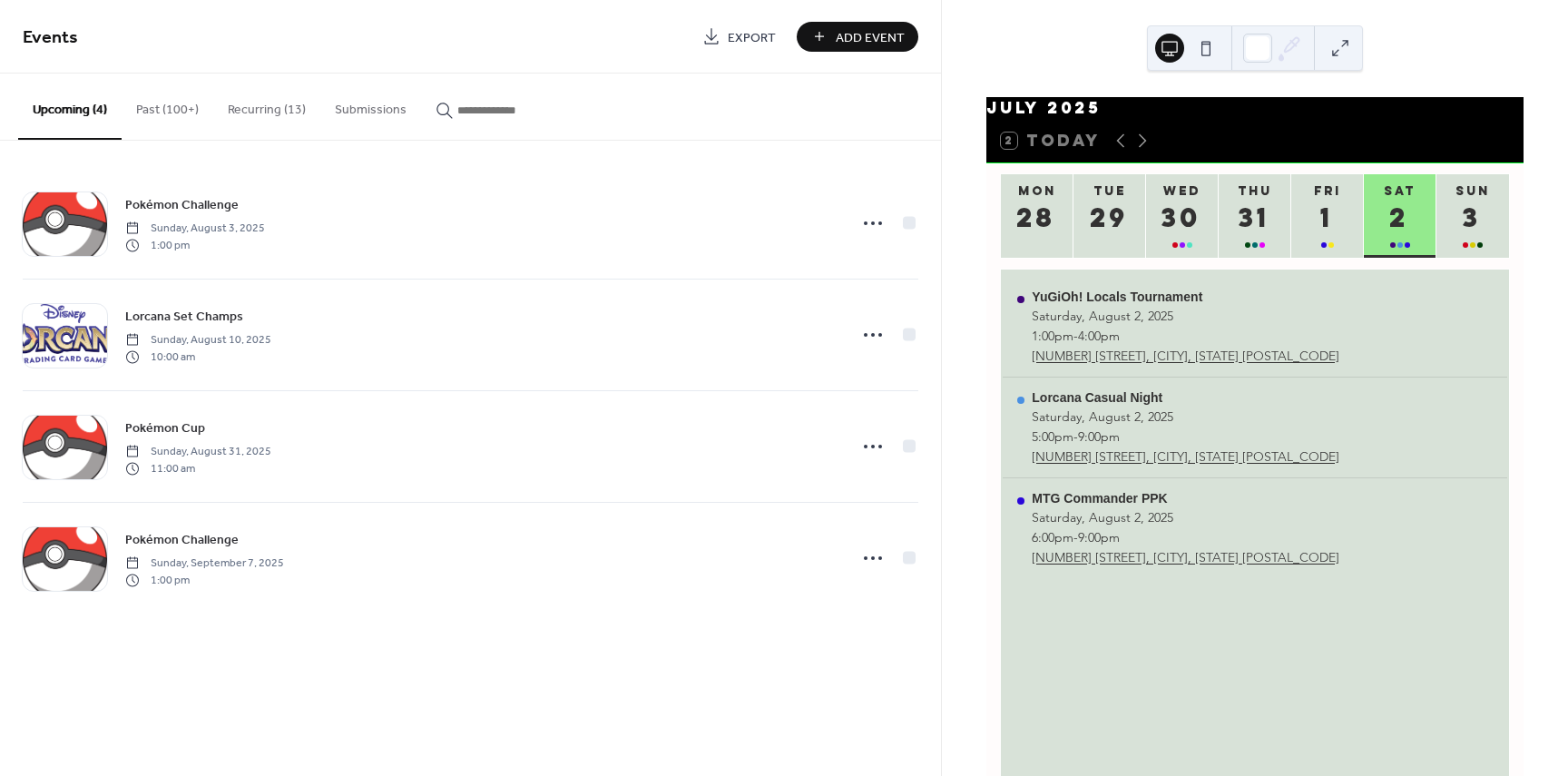 click on "Recurring (13)" at bounding box center (267, 105) 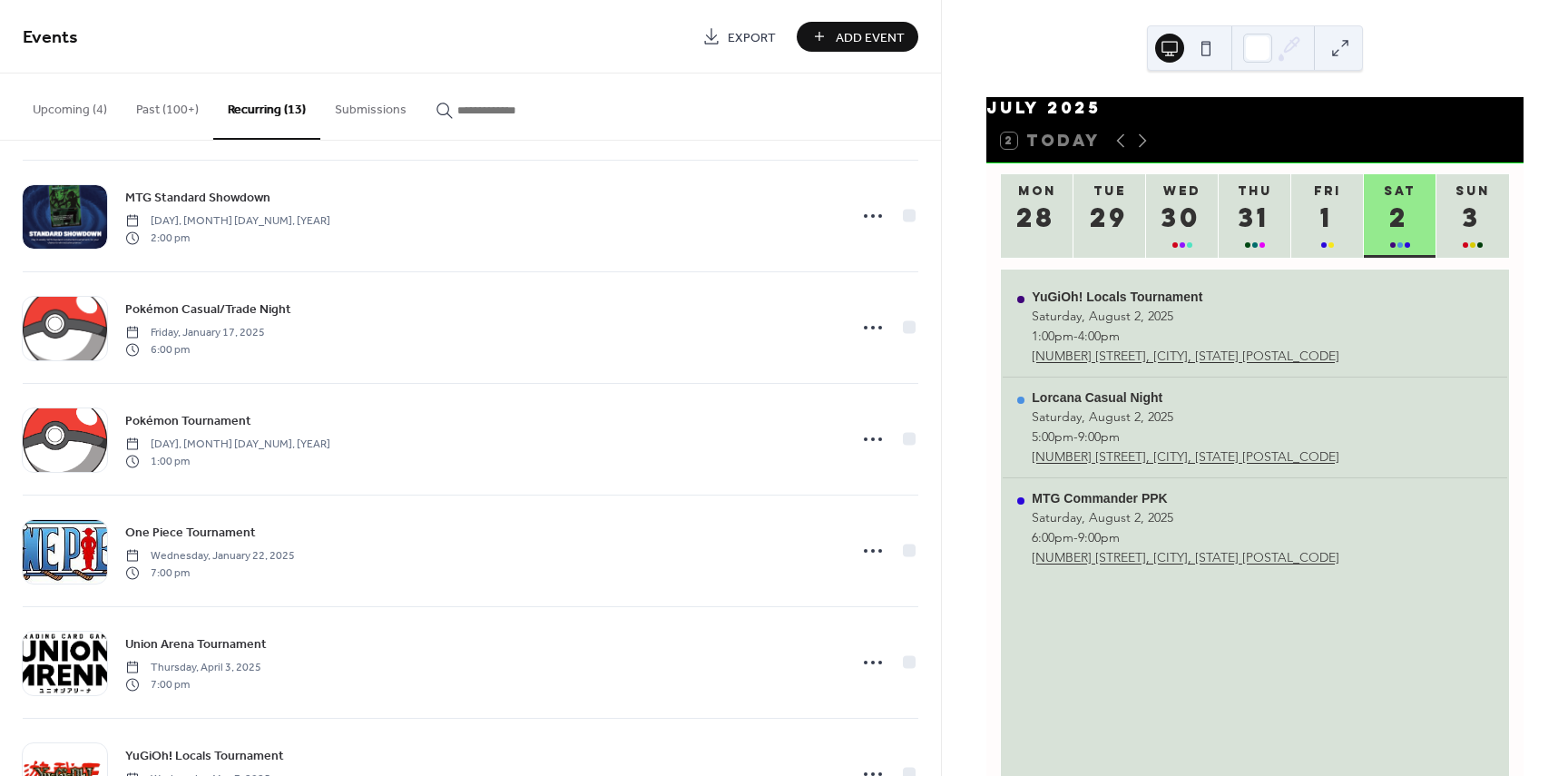scroll, scrollTop: 545, scrollLeft: 0, axis: vertical 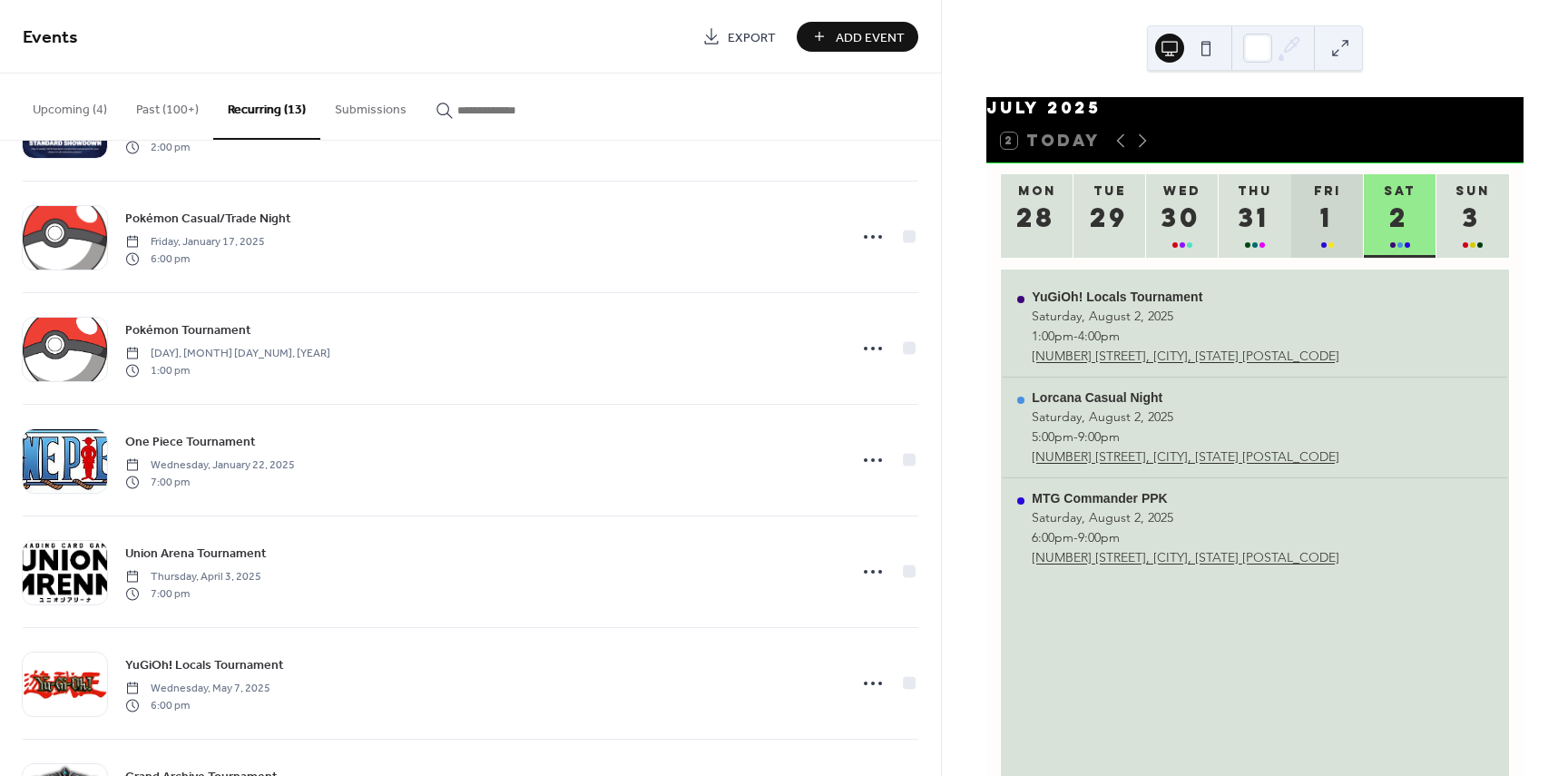 click on "1" at bounding box center [1327, 217] 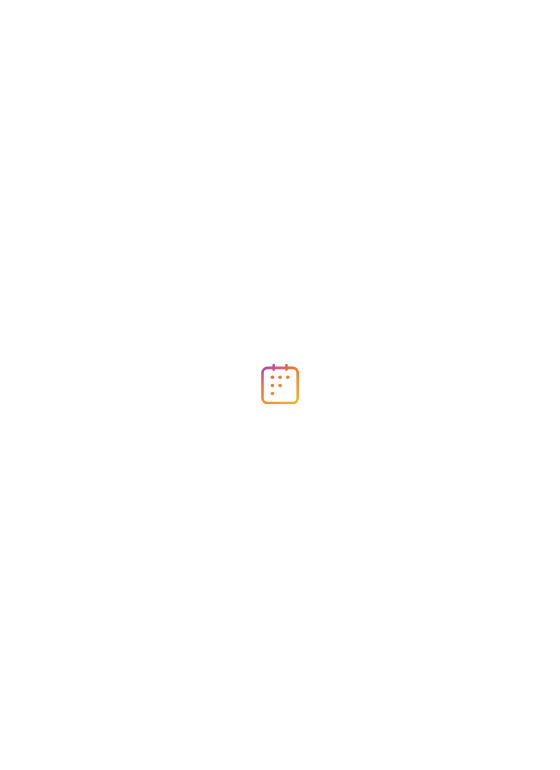 scroll, scrollTop: 0, scrollLeft: 0, axis: both 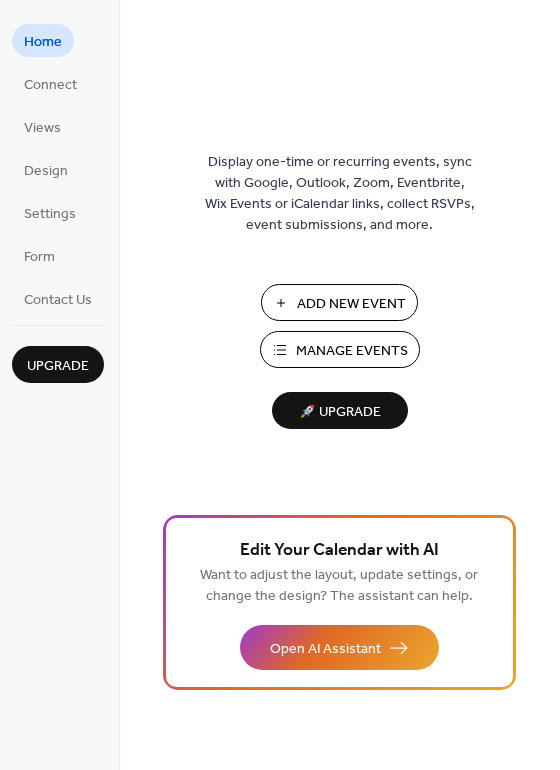 click on "Manage Events" at bounding box center (352, 351) 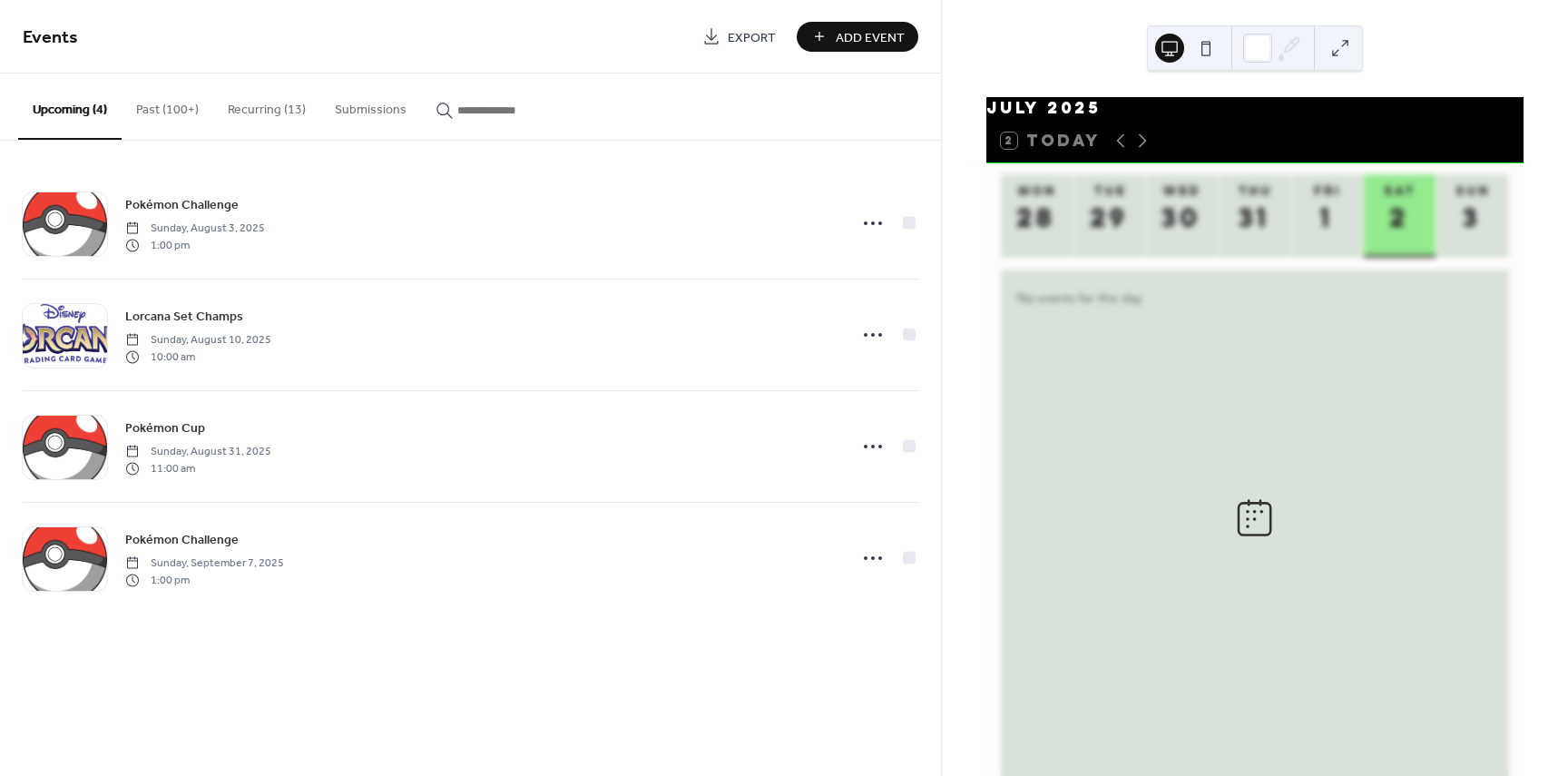 scroll, scrollTop: 0, scrollLeft: 0, axis: both 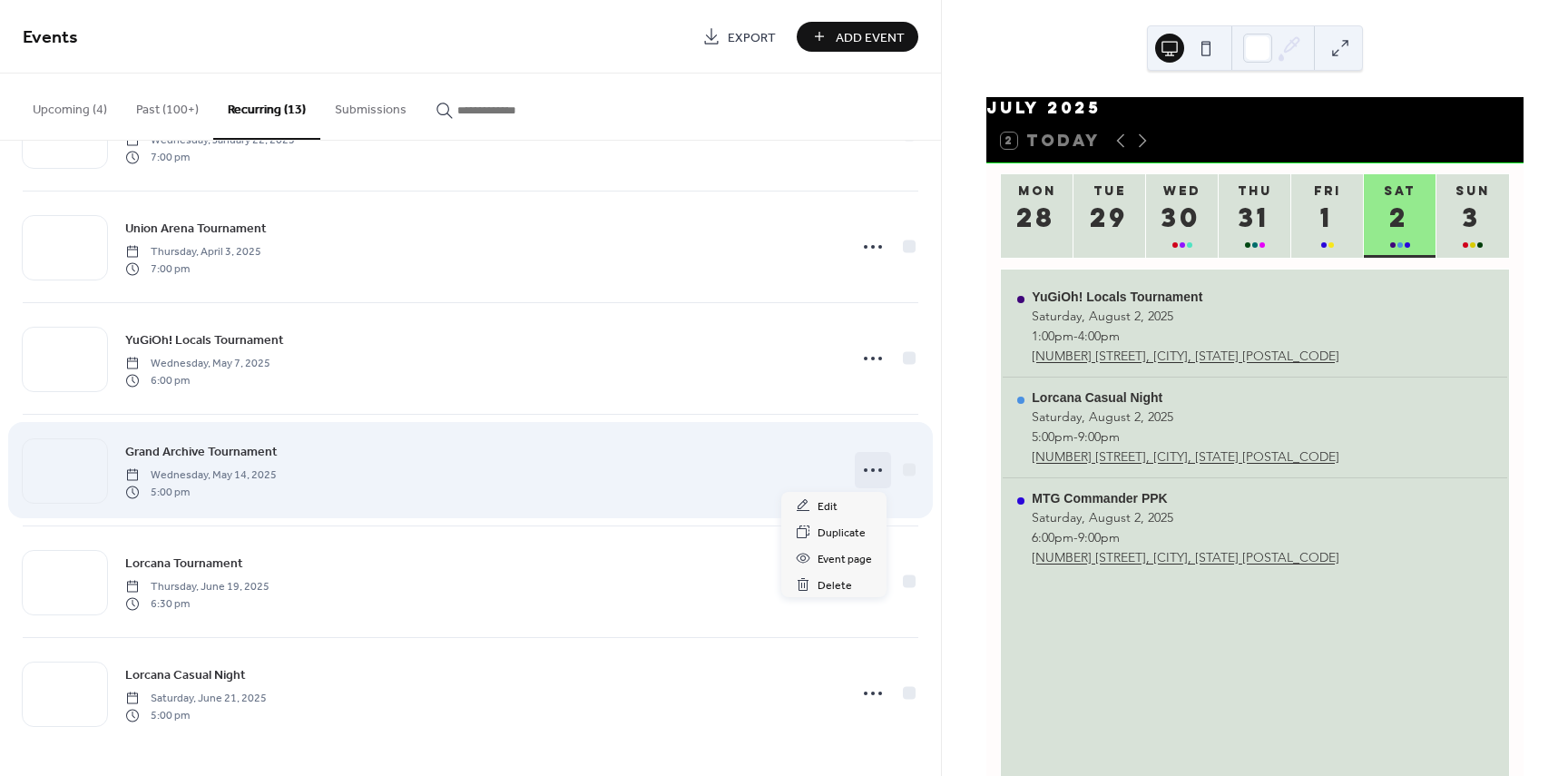 click 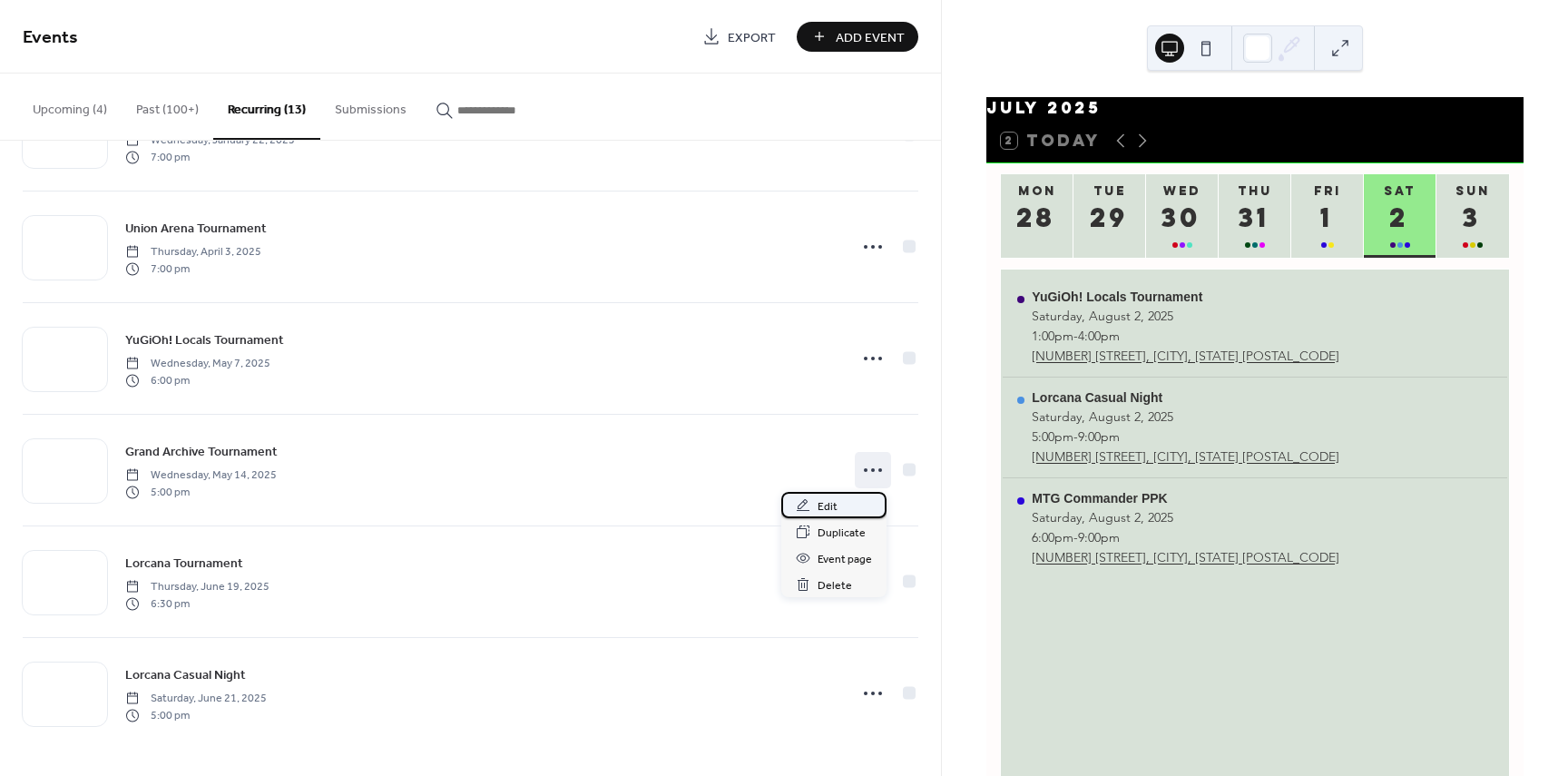click on "Edit" at bounding box center (828, 506) 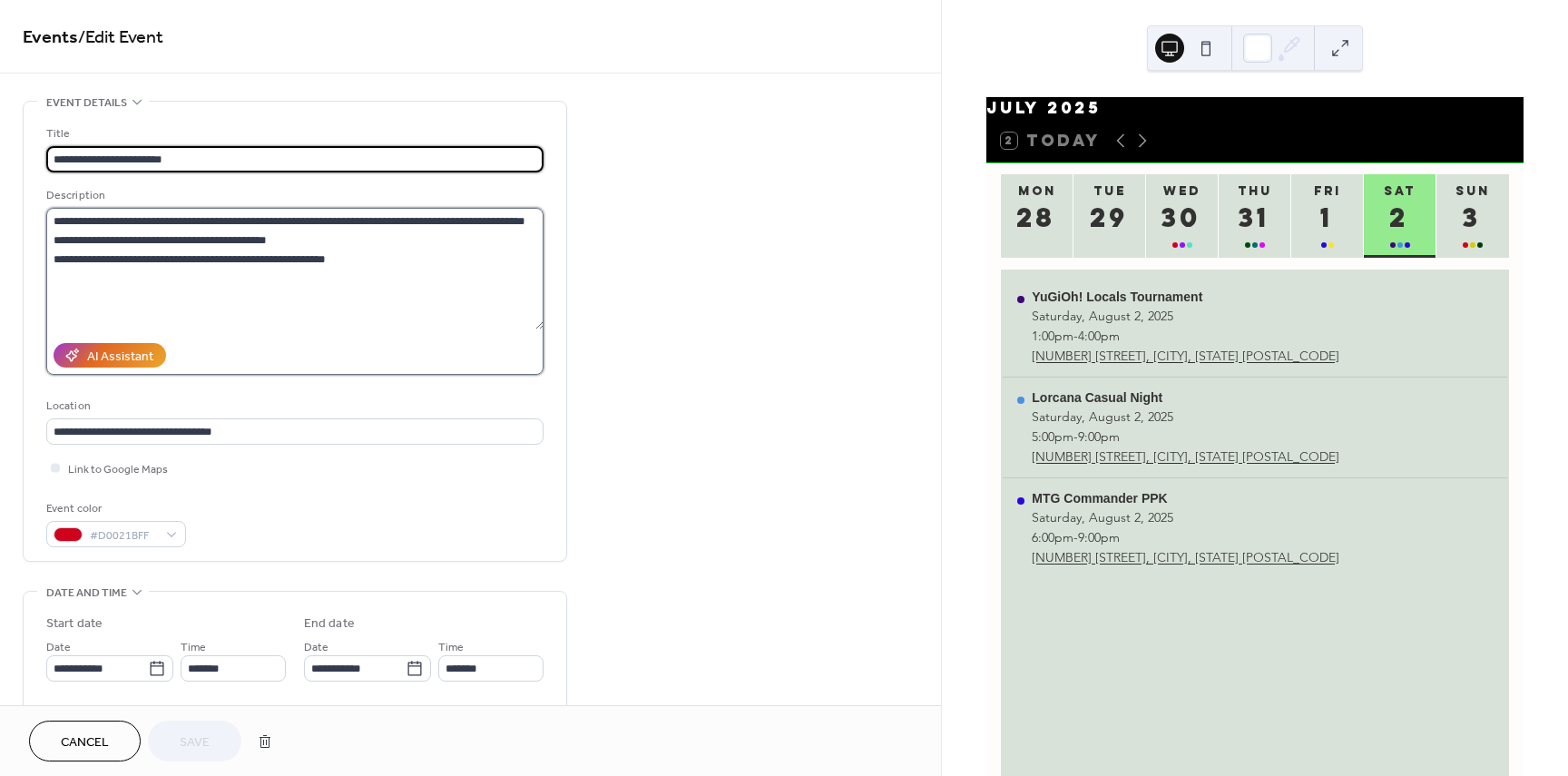 click on "**********" at bounding box center (295, 269) 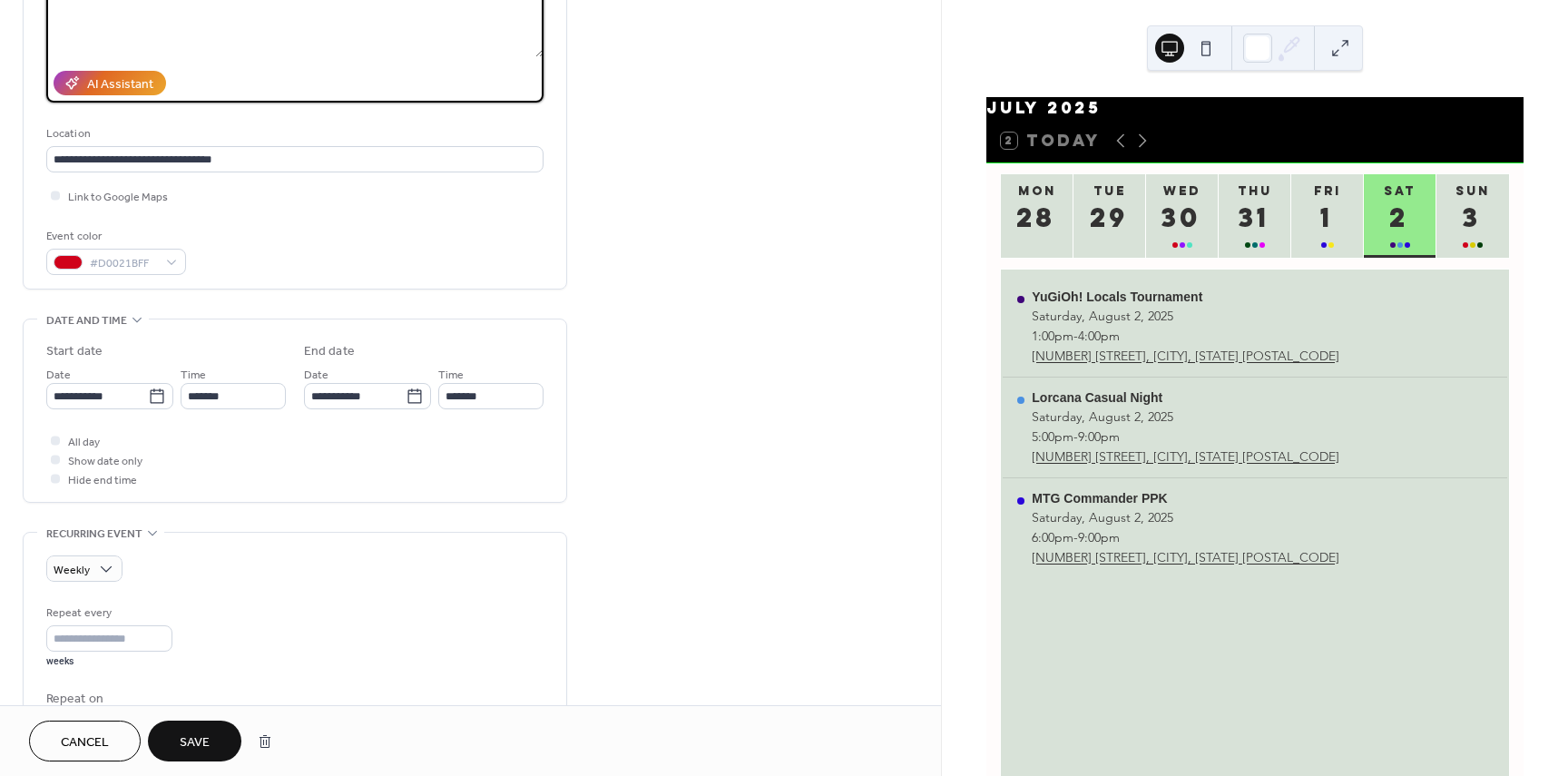 scroll, scrollTop: 363, scrollLeft: 0, axis: vertical 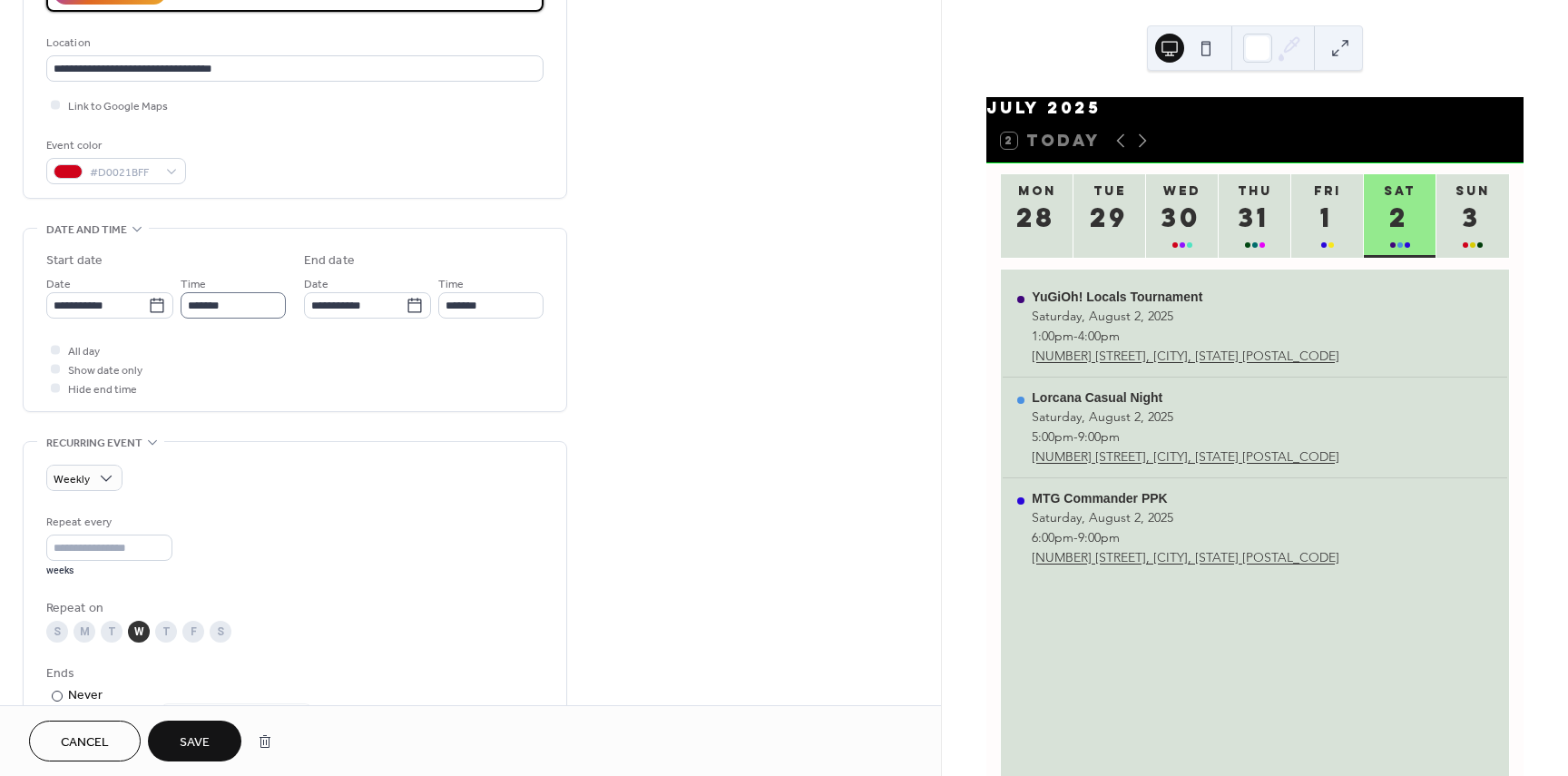 type on "**********" 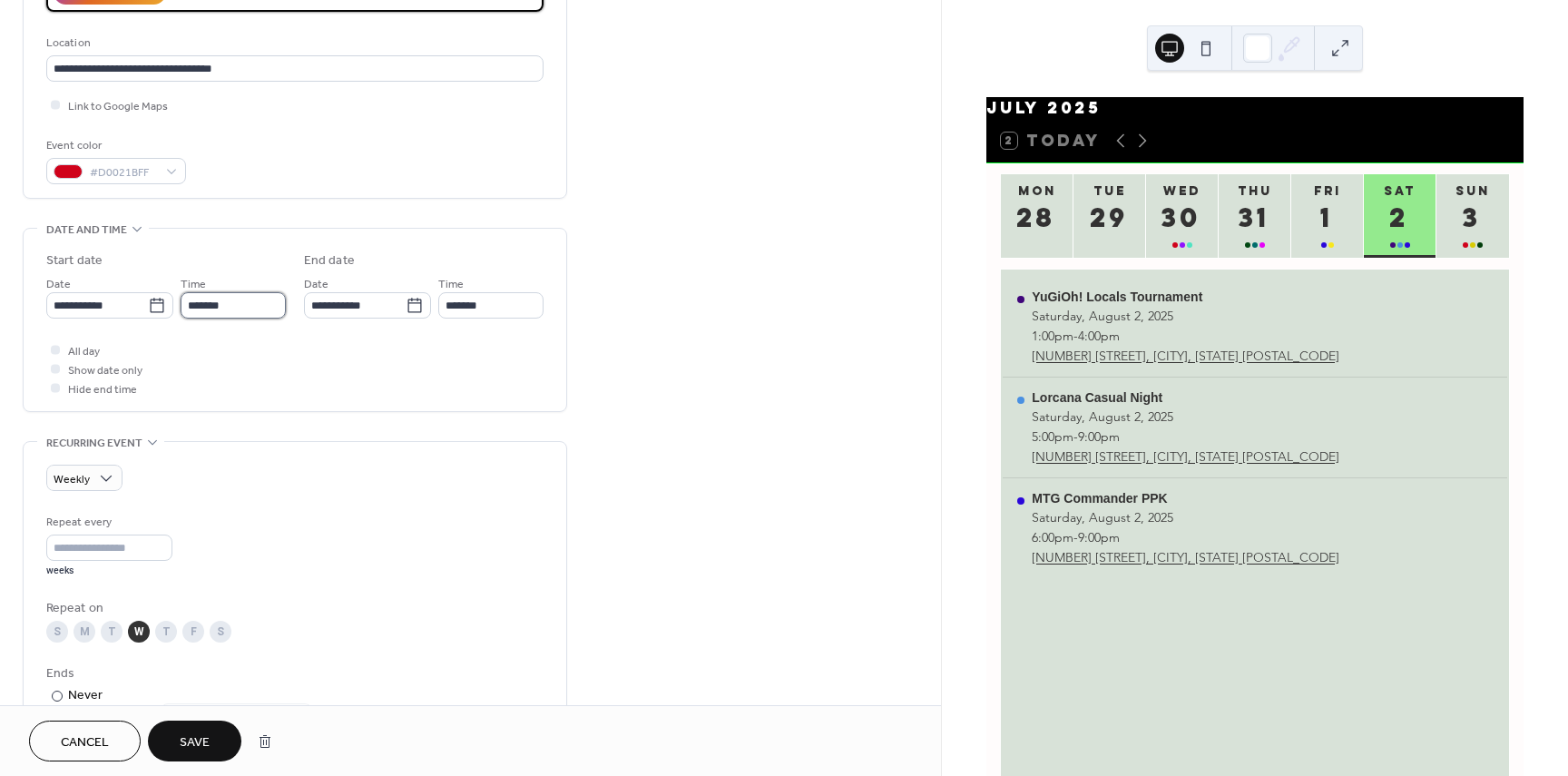 click on "*******" at bounding box center (233, 305) 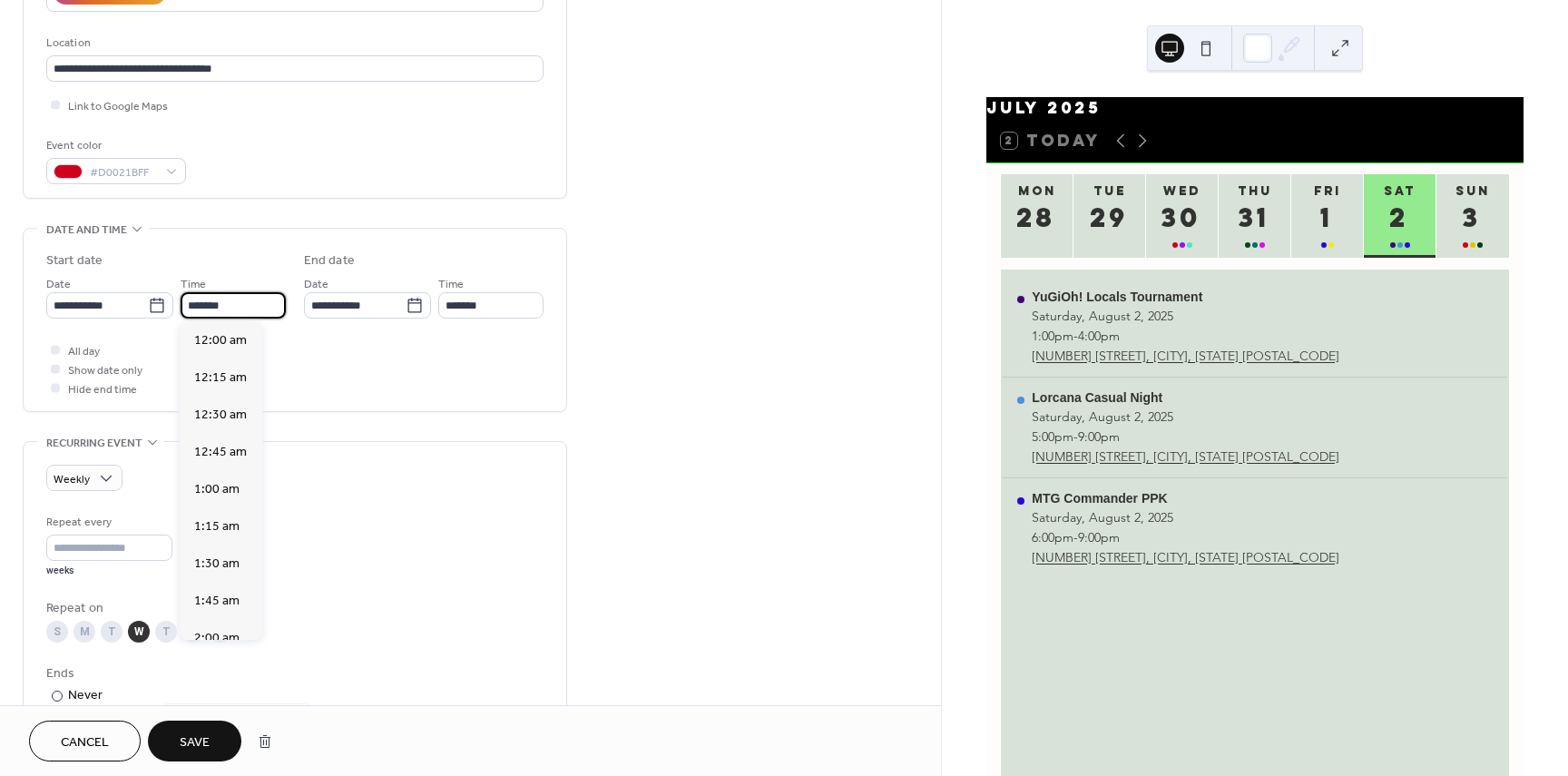 scroll, scrollTop: 2530, scrollLeft: 0, axis: vertical 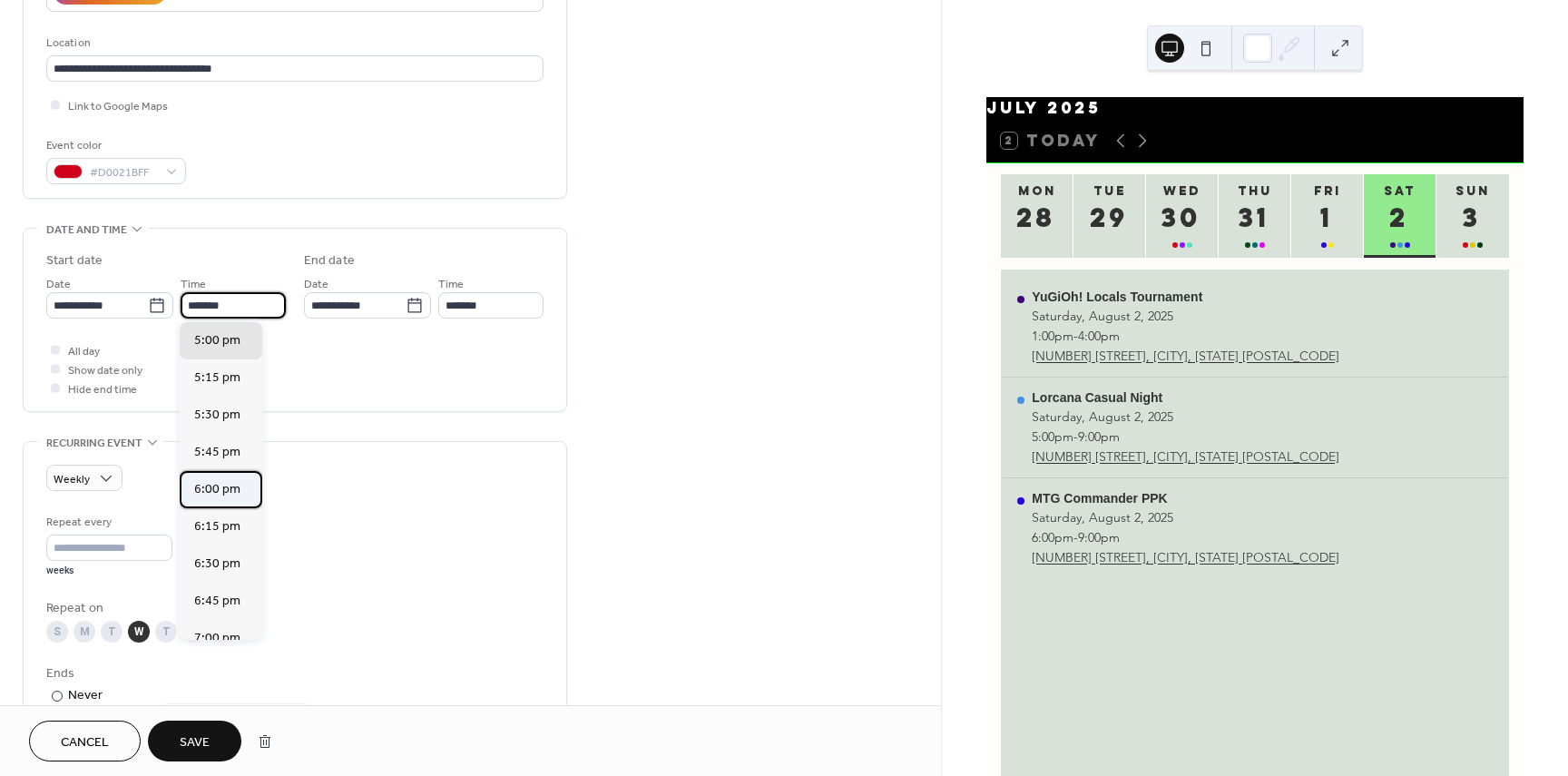 click on "6:00 pm" at bounding box center (217, 489) 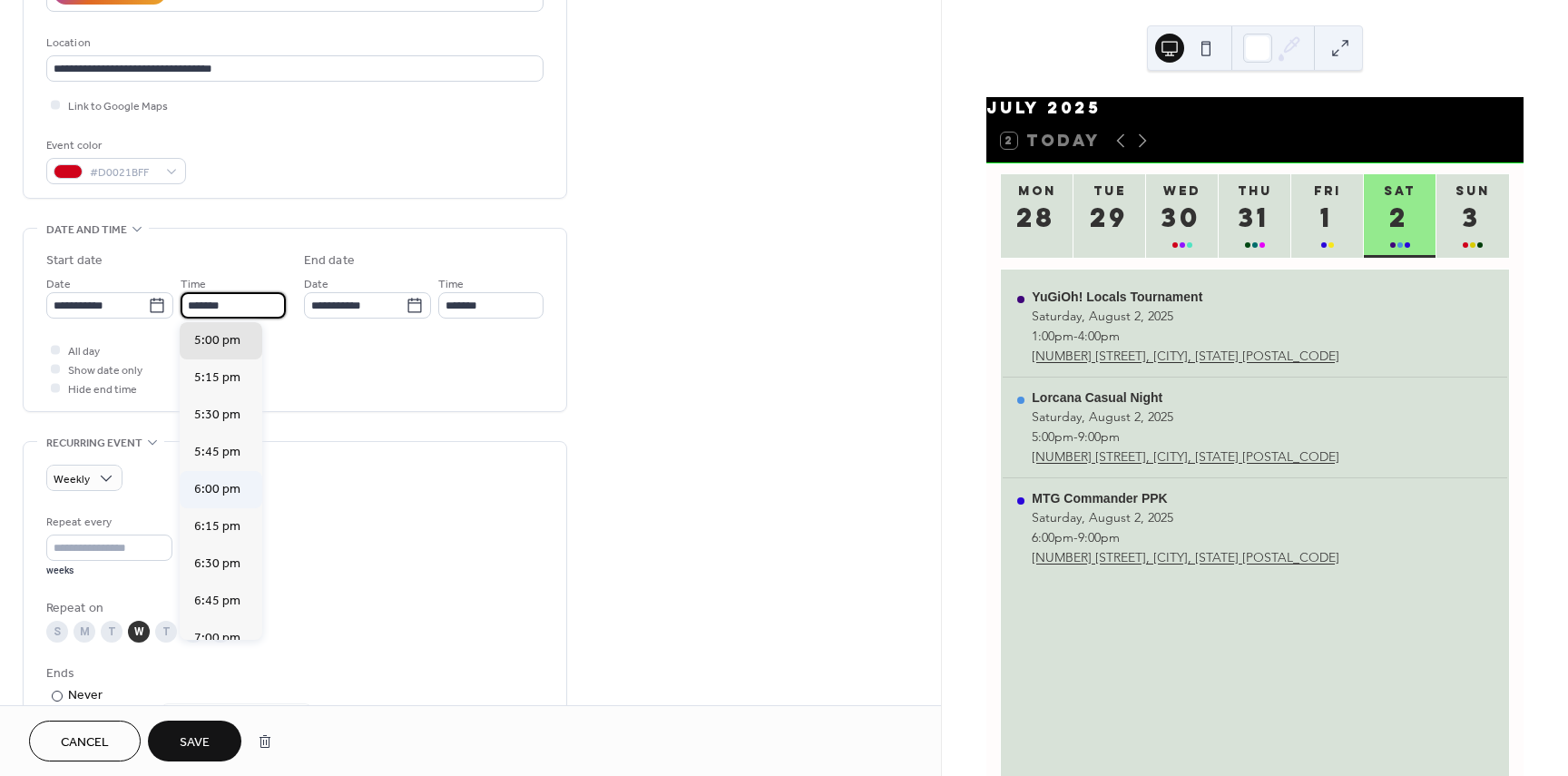 type on "*******" 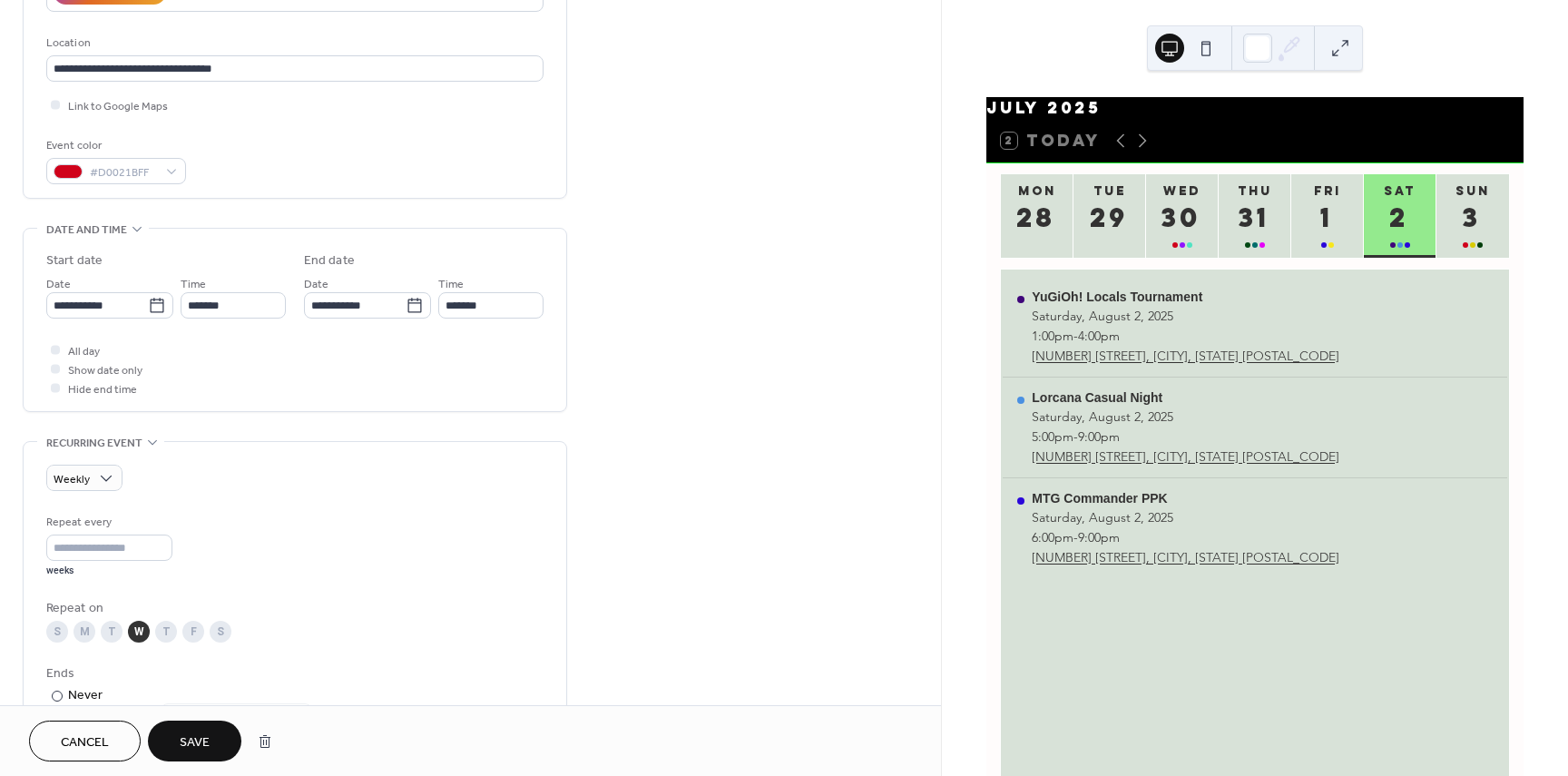 click on "Save" at bounding box center [194, 742] 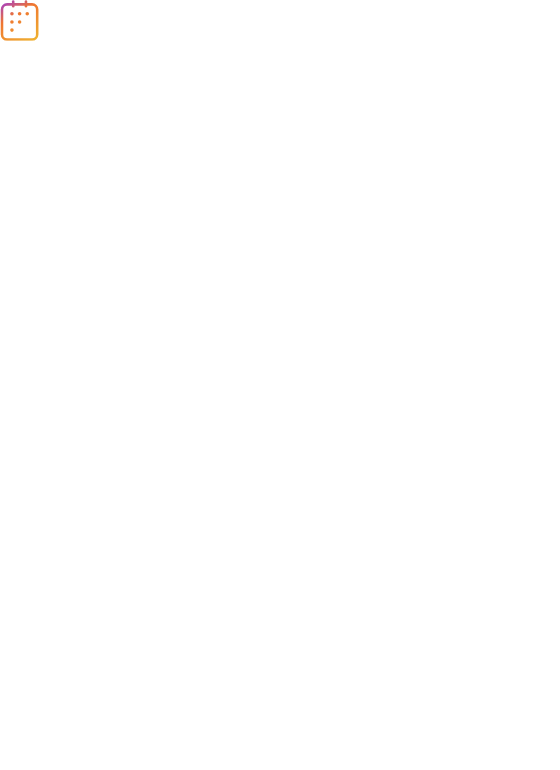 scroll, scrollTop: 0, scrollLeft: 0, axis: both 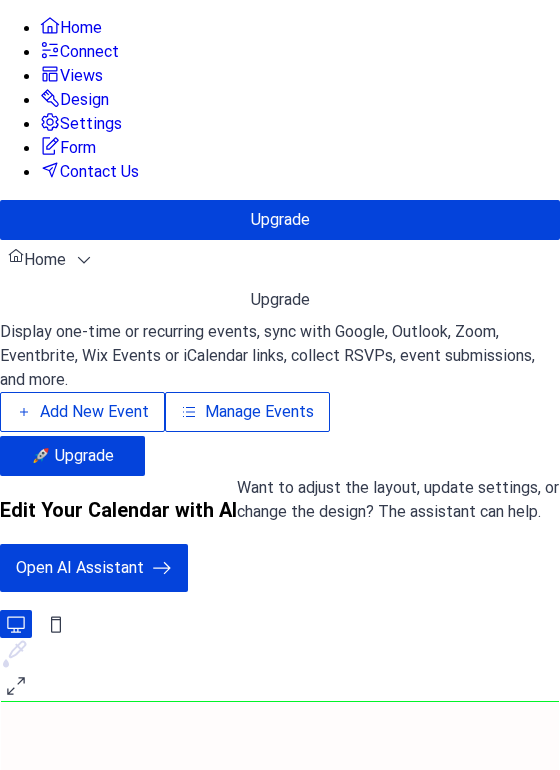 click on "Manage Events" at bounding box center [259, 412] 